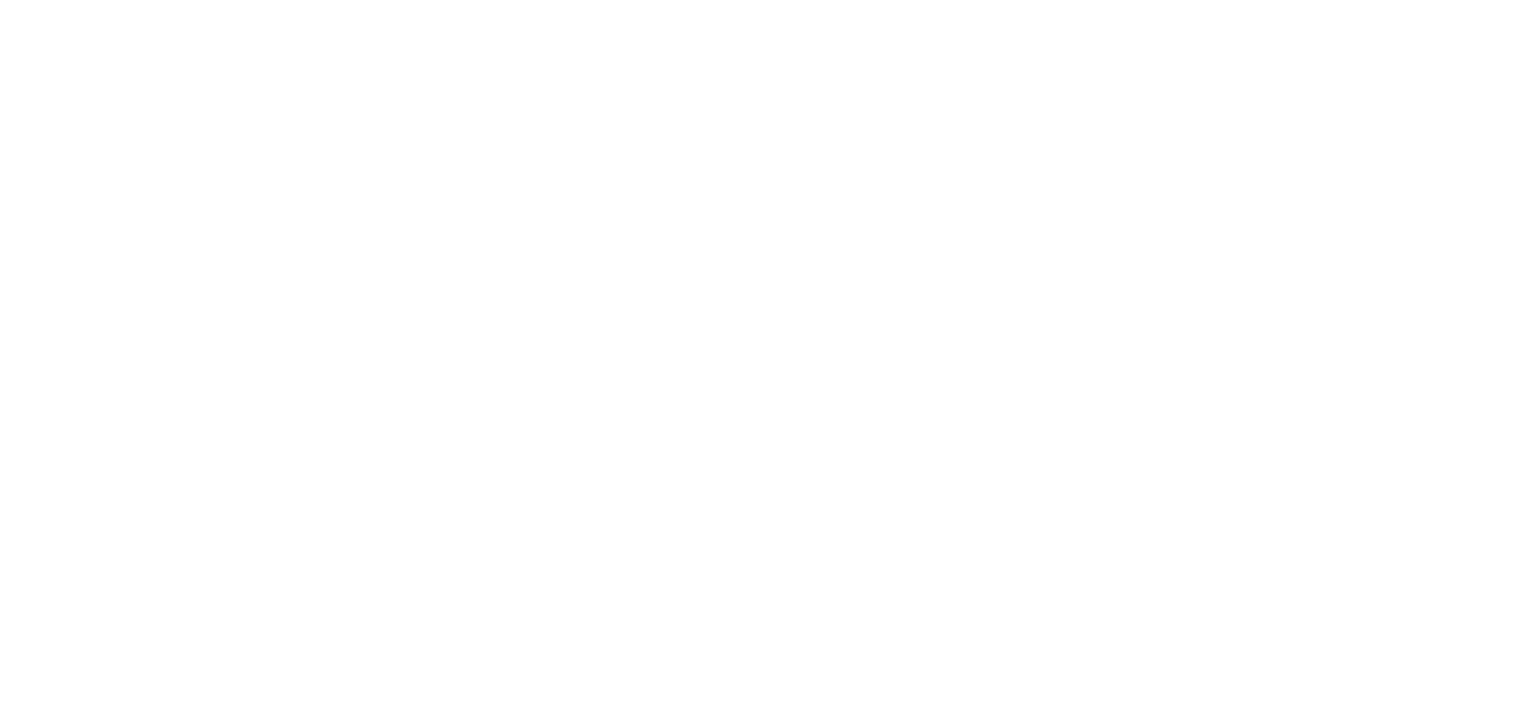 scroll, scrollTop: 0, scrollLeft: 0, axis: both 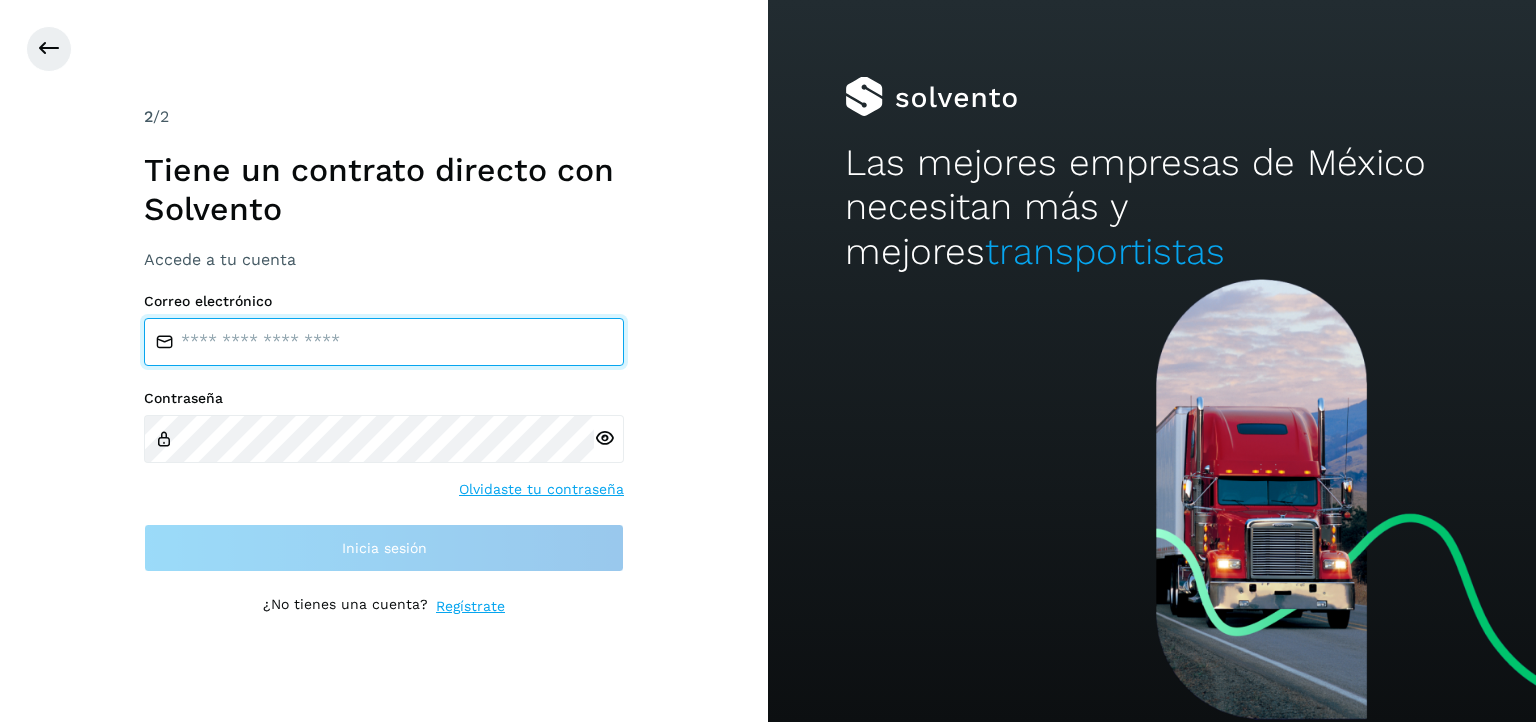 type on "**********" 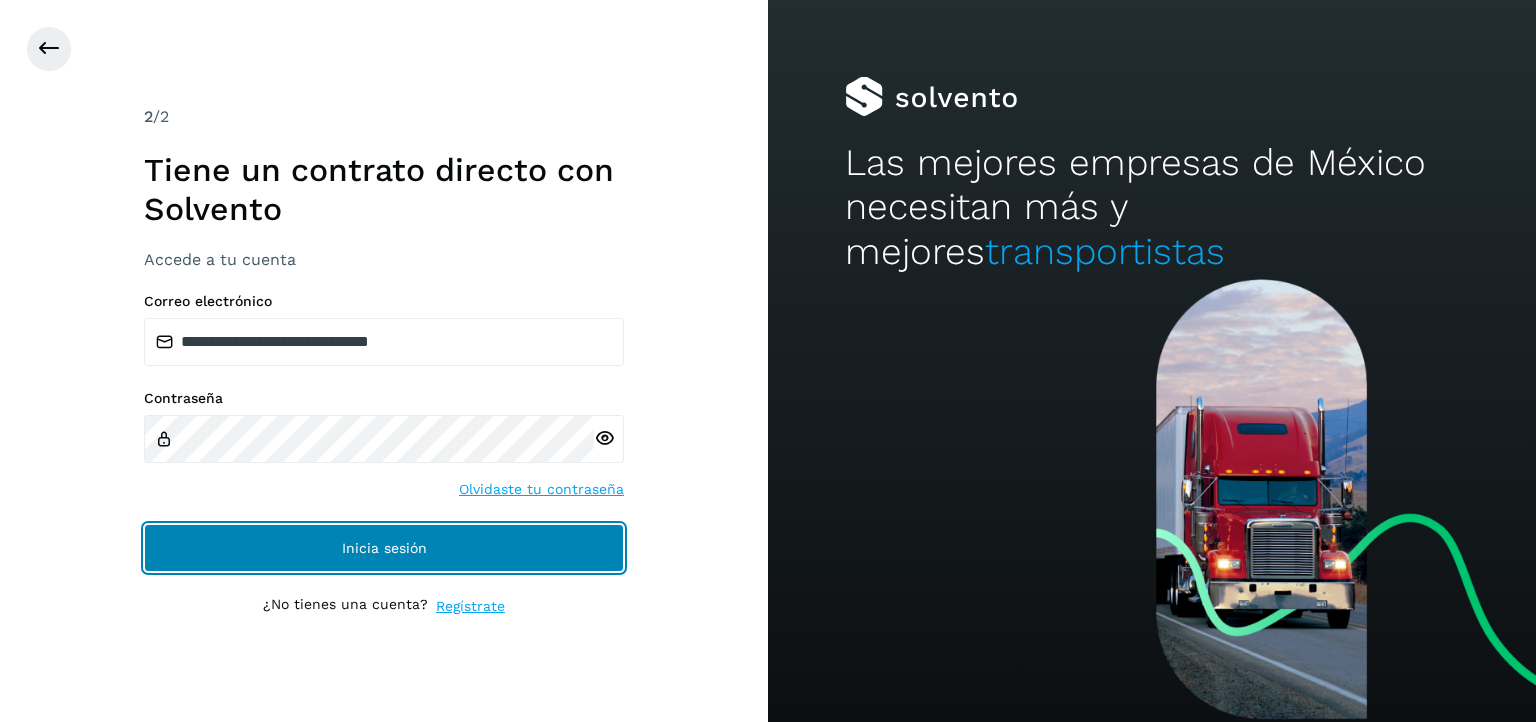 click on "Inicia sesión" at bounding box center [384, 548] 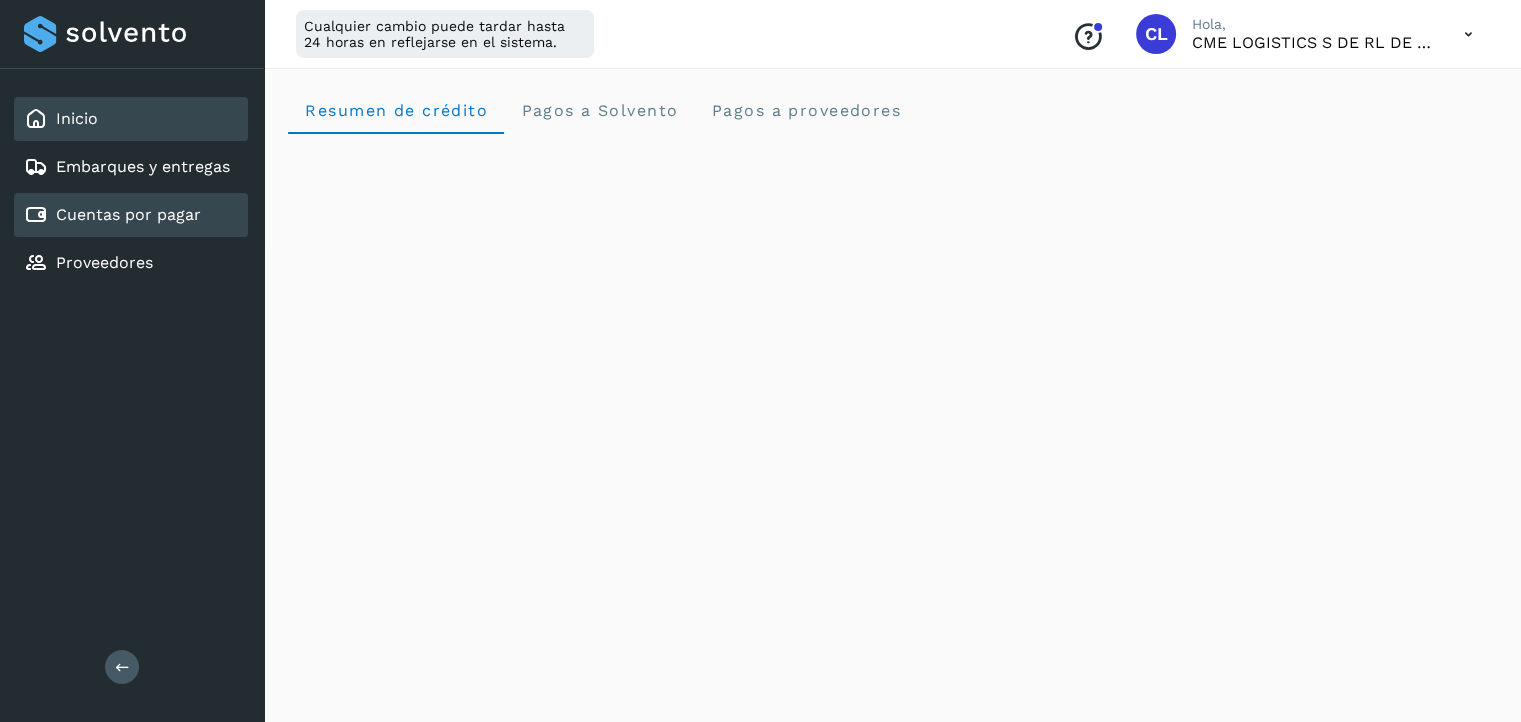 click on "Cuentas por pagar" at bounding box center [112, 215] 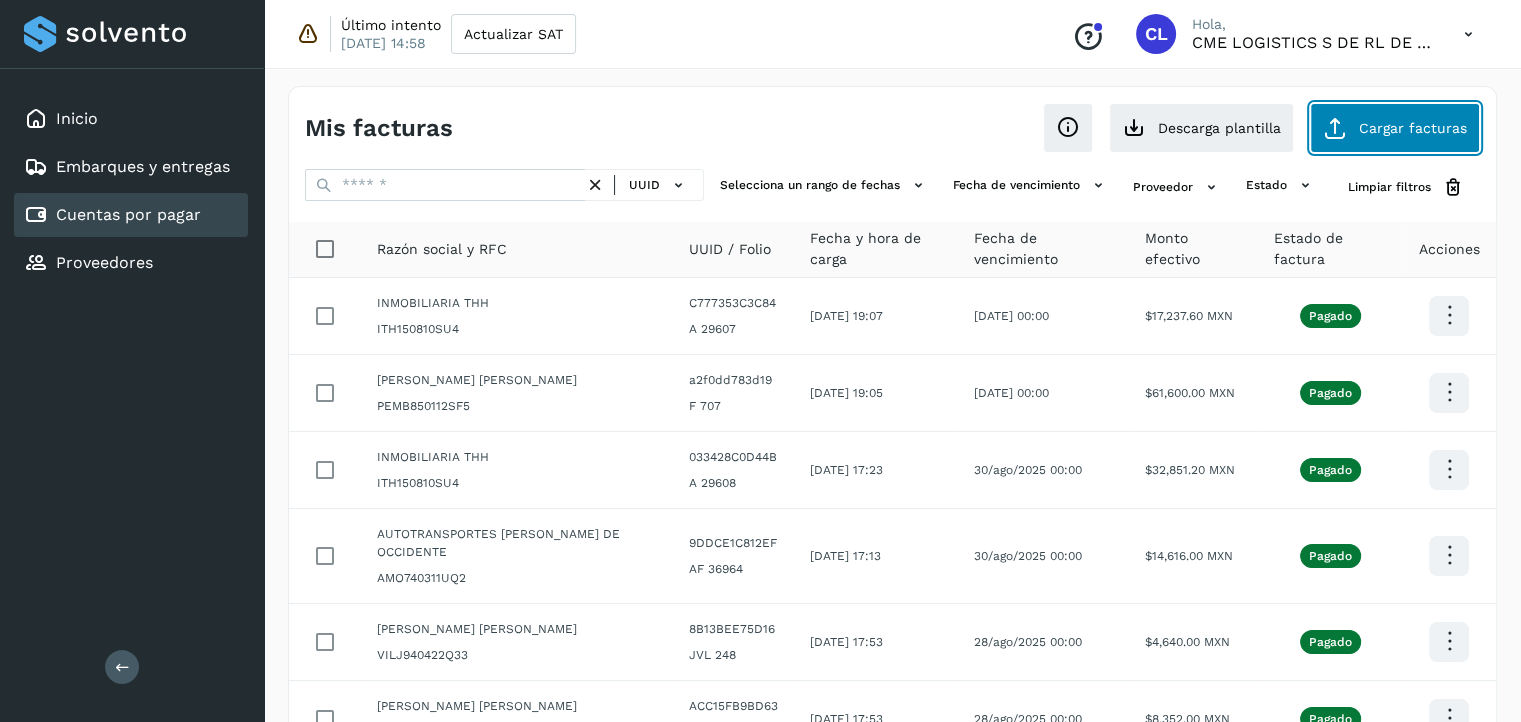 click on "Cargar facturas" 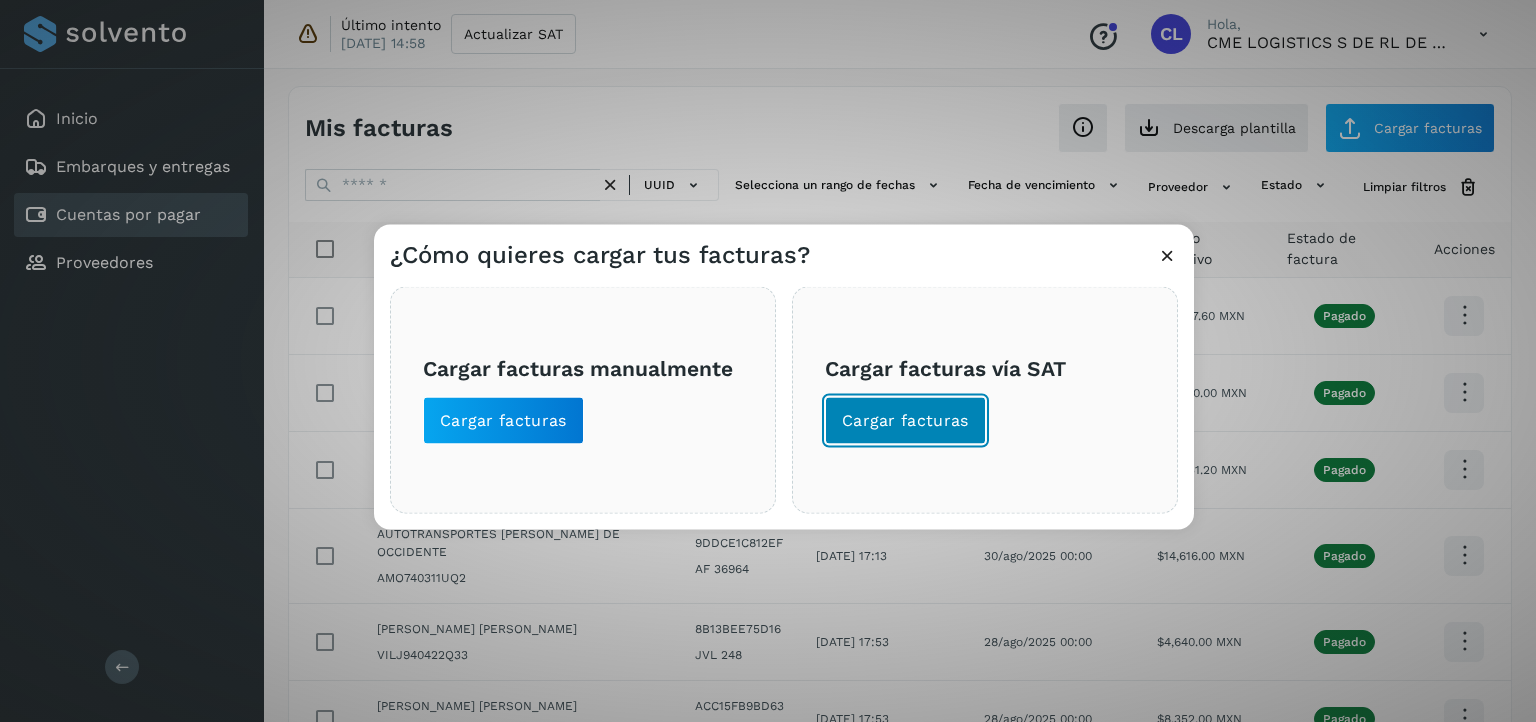 click on "Cargar facturas" 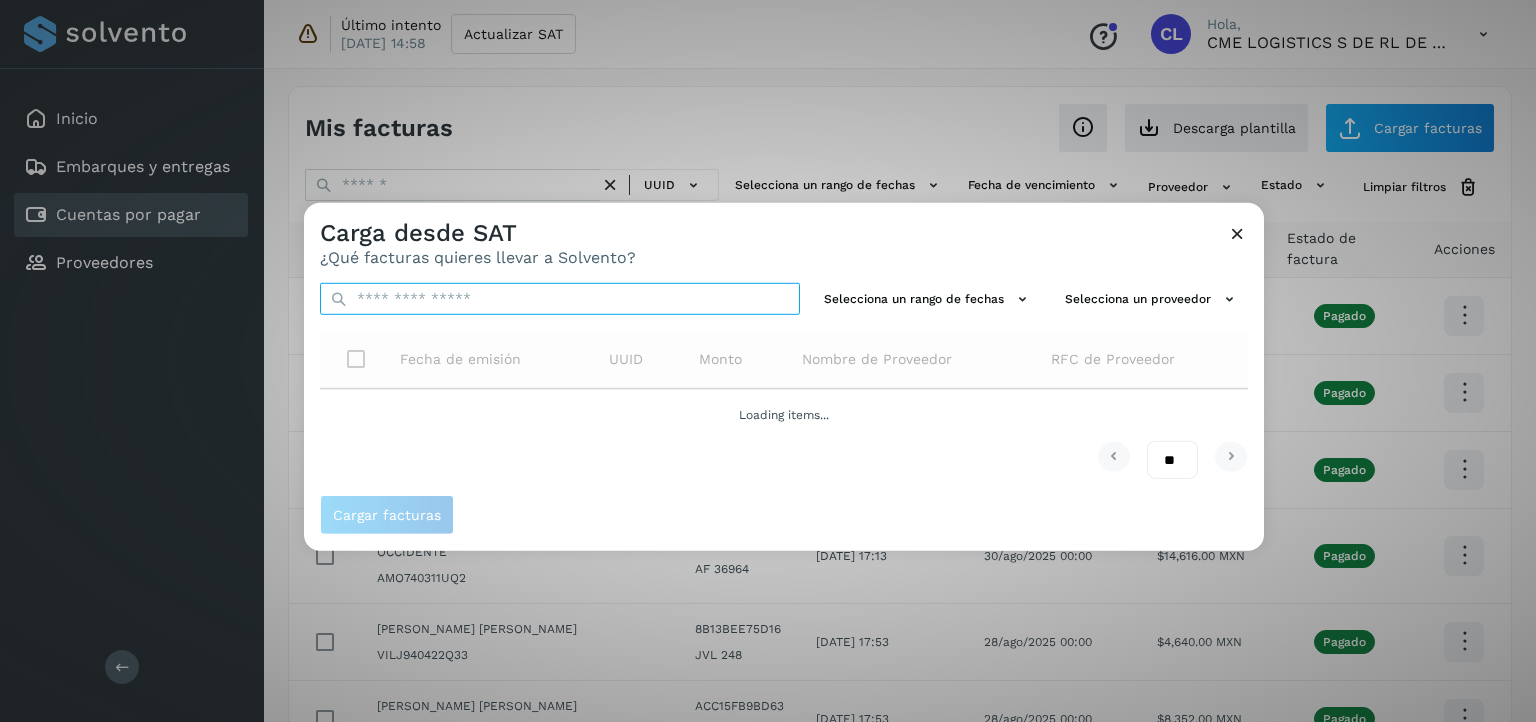click at bounding box center (560, 299) 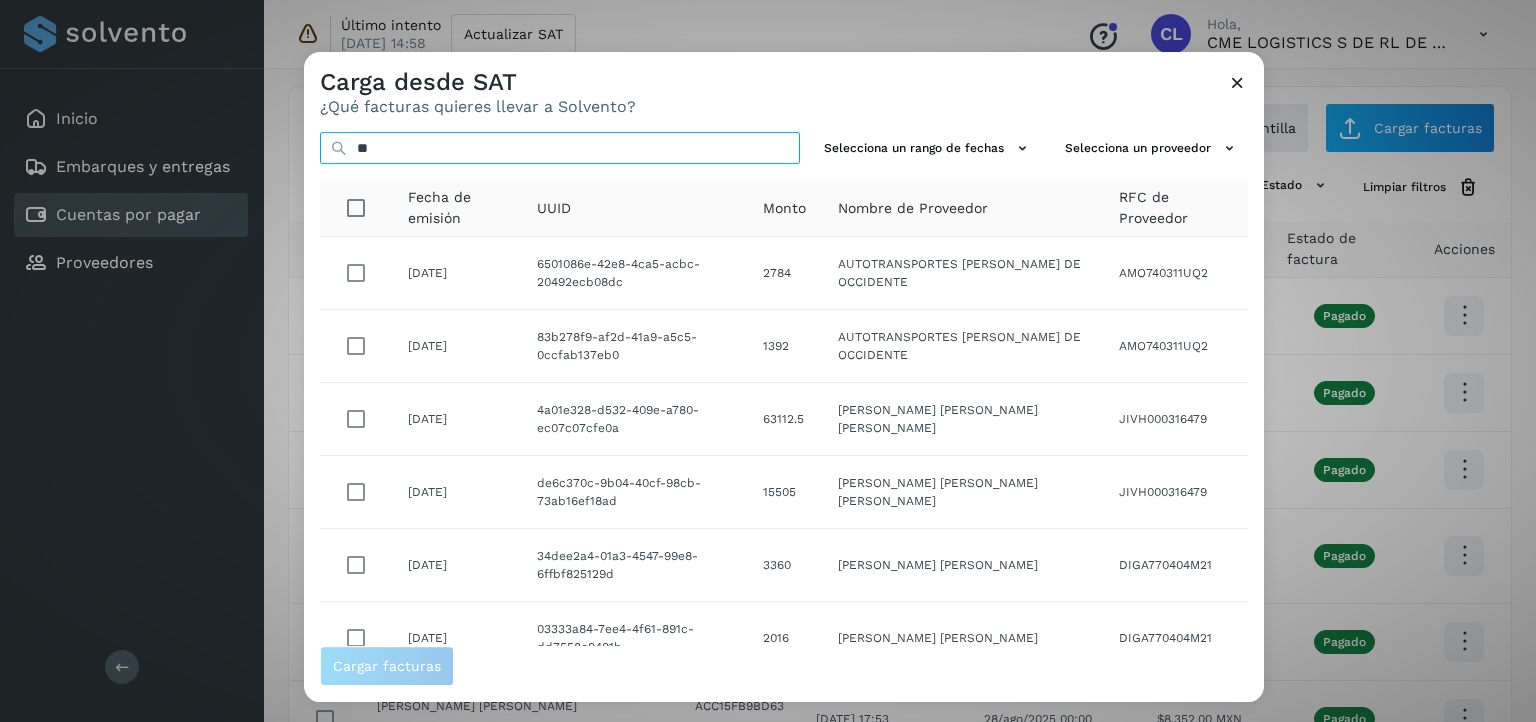 type on "*" 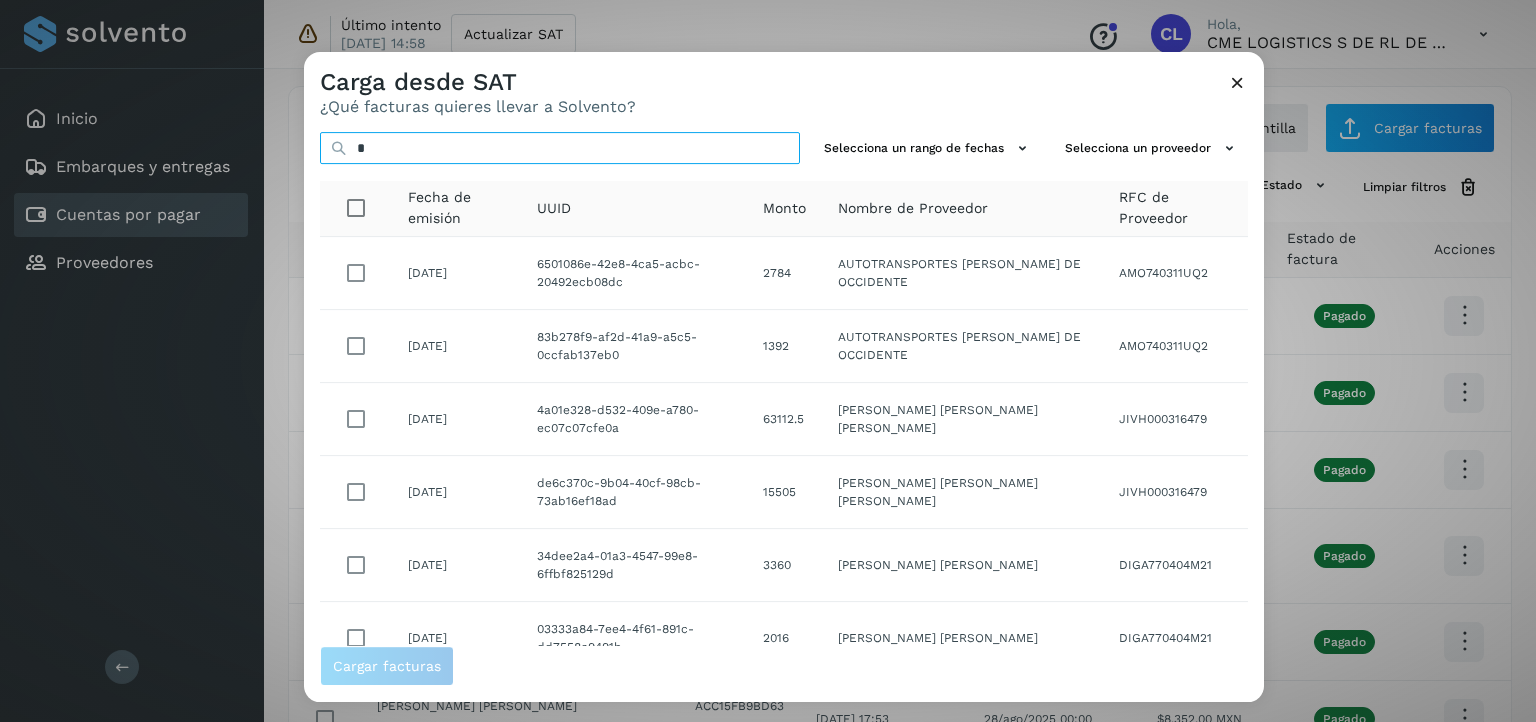 type 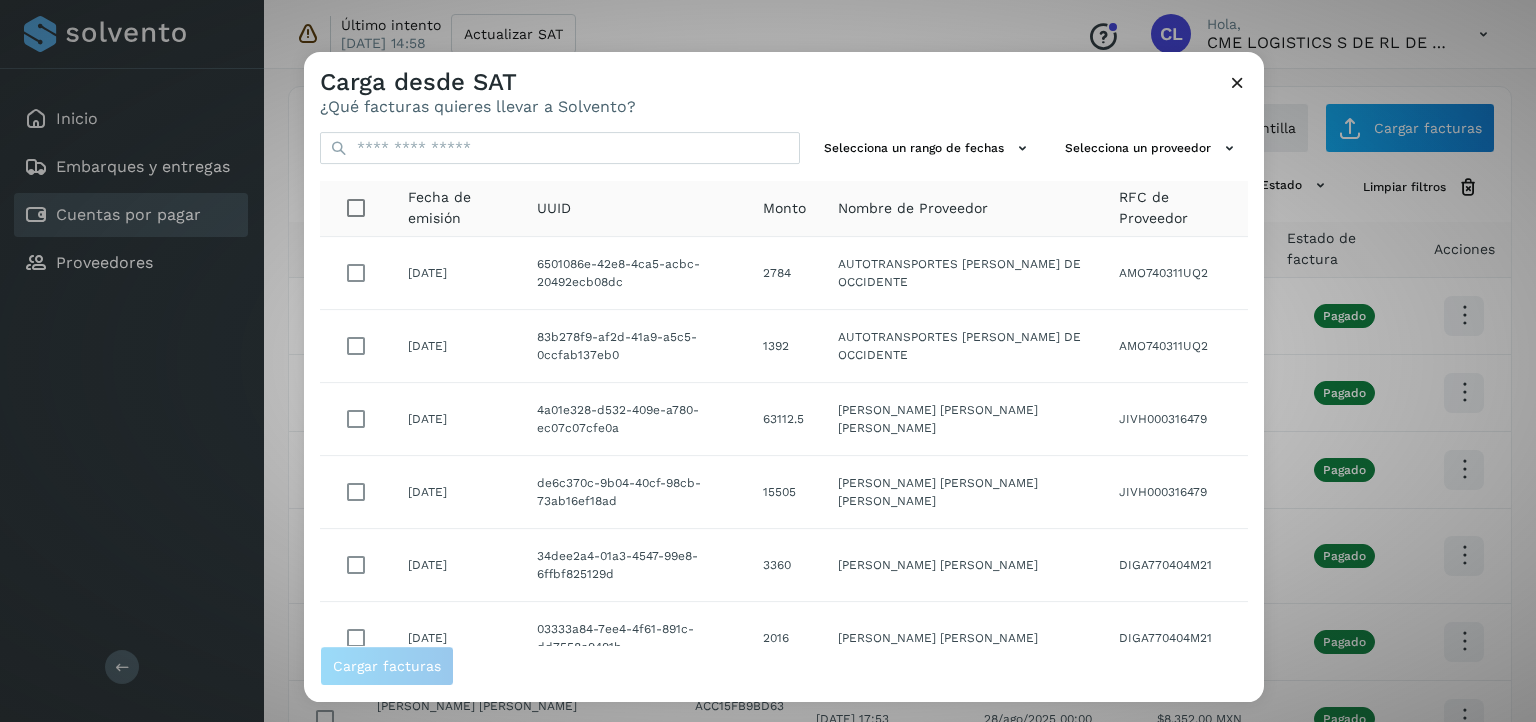 click on "RFC de Proveedor" at bounding box center (1175, 208) 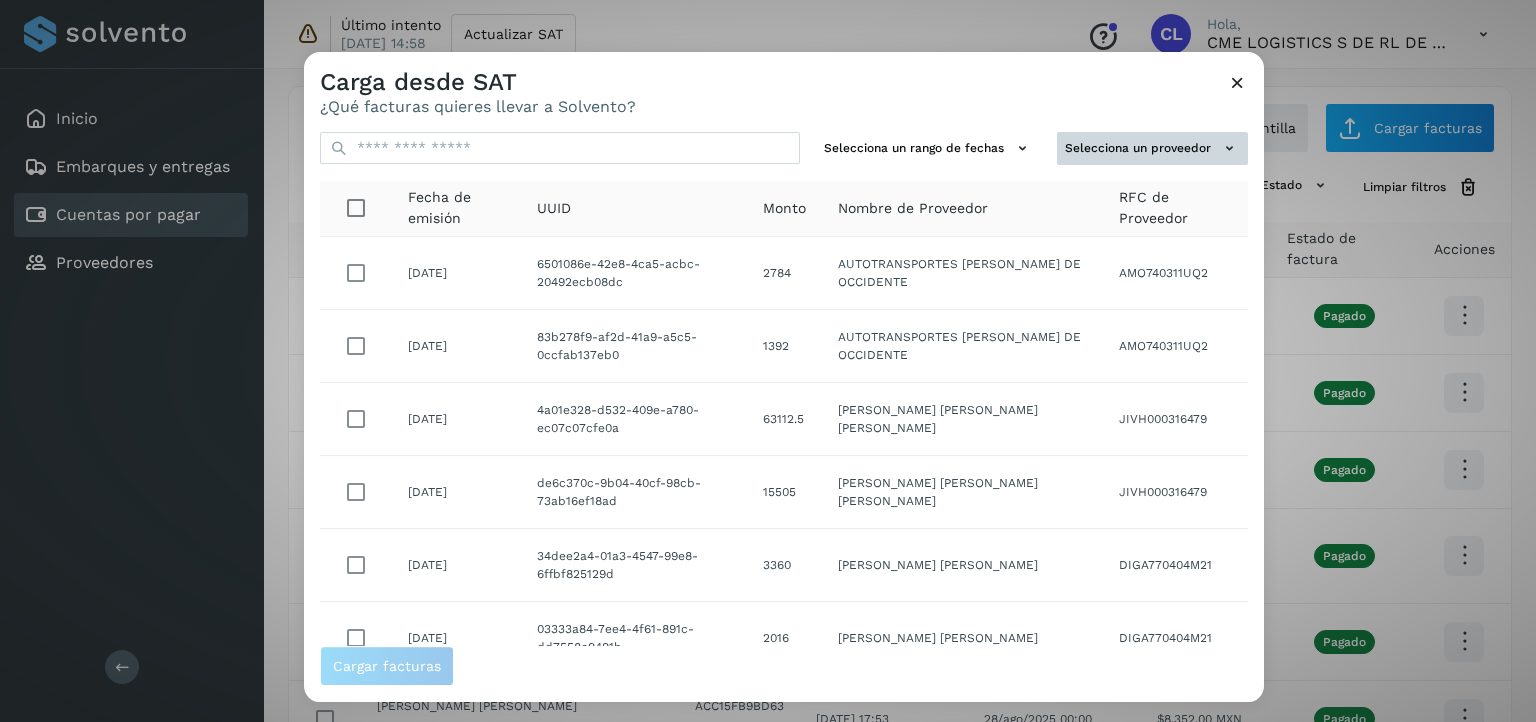 click on "Selecciona un proveedor" at bounding box center (1152, 148) 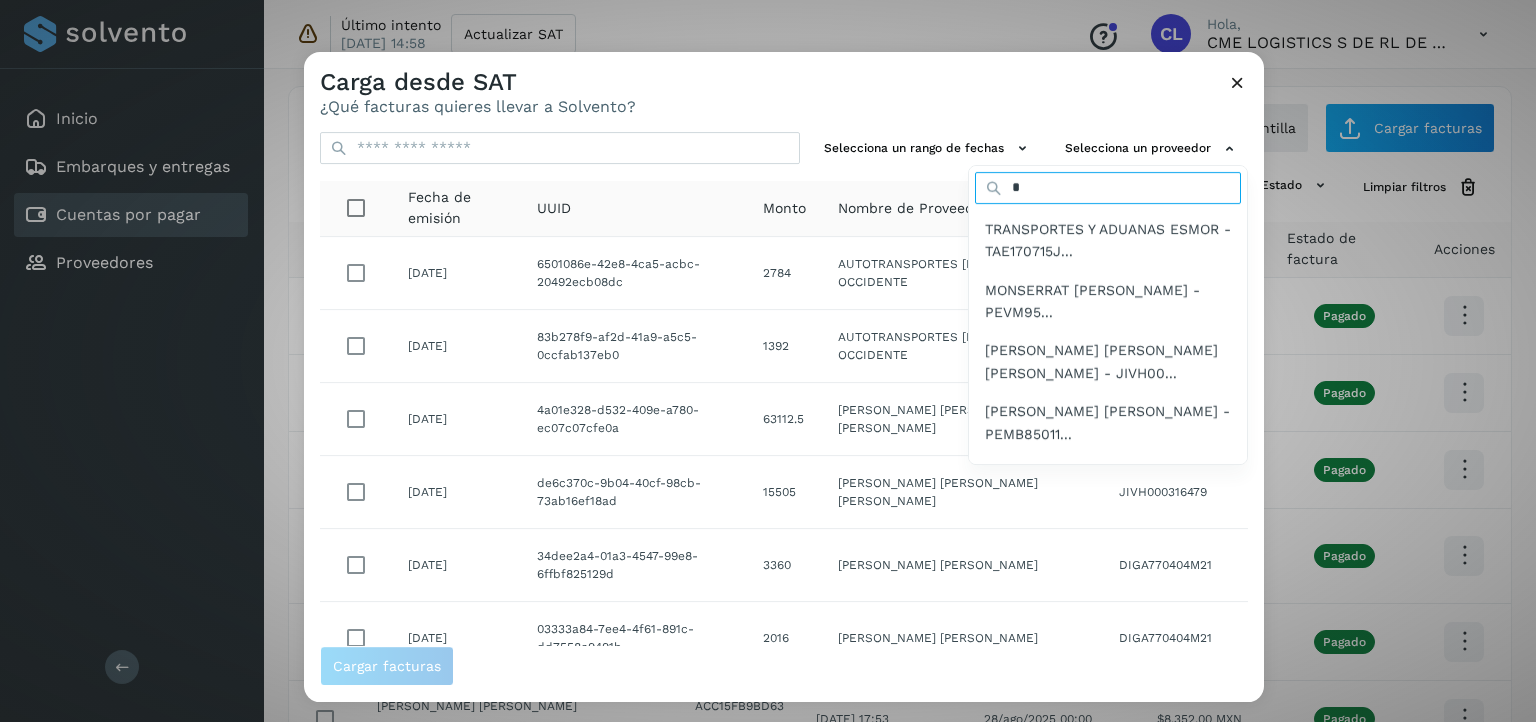 click on "*" at bounding box center [1108, 188] 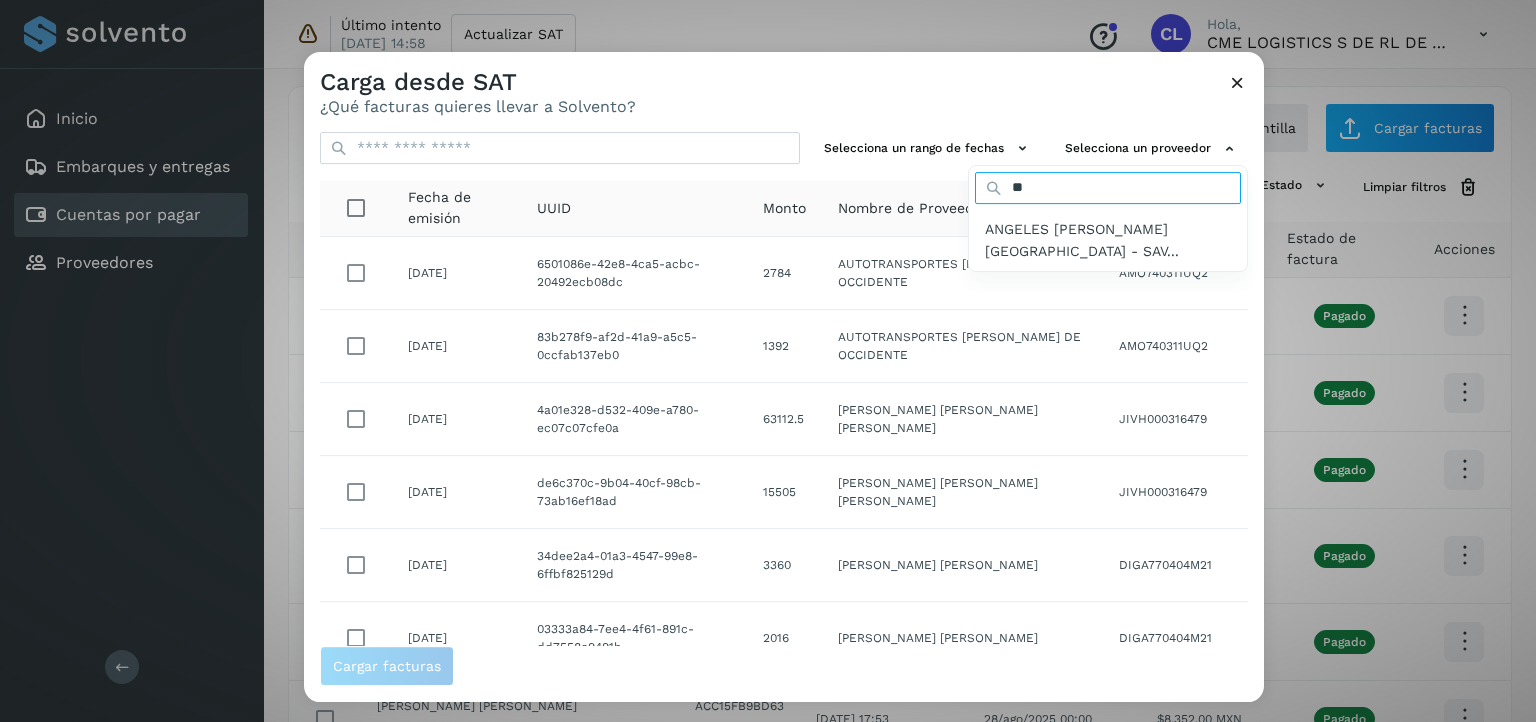 type on "*" 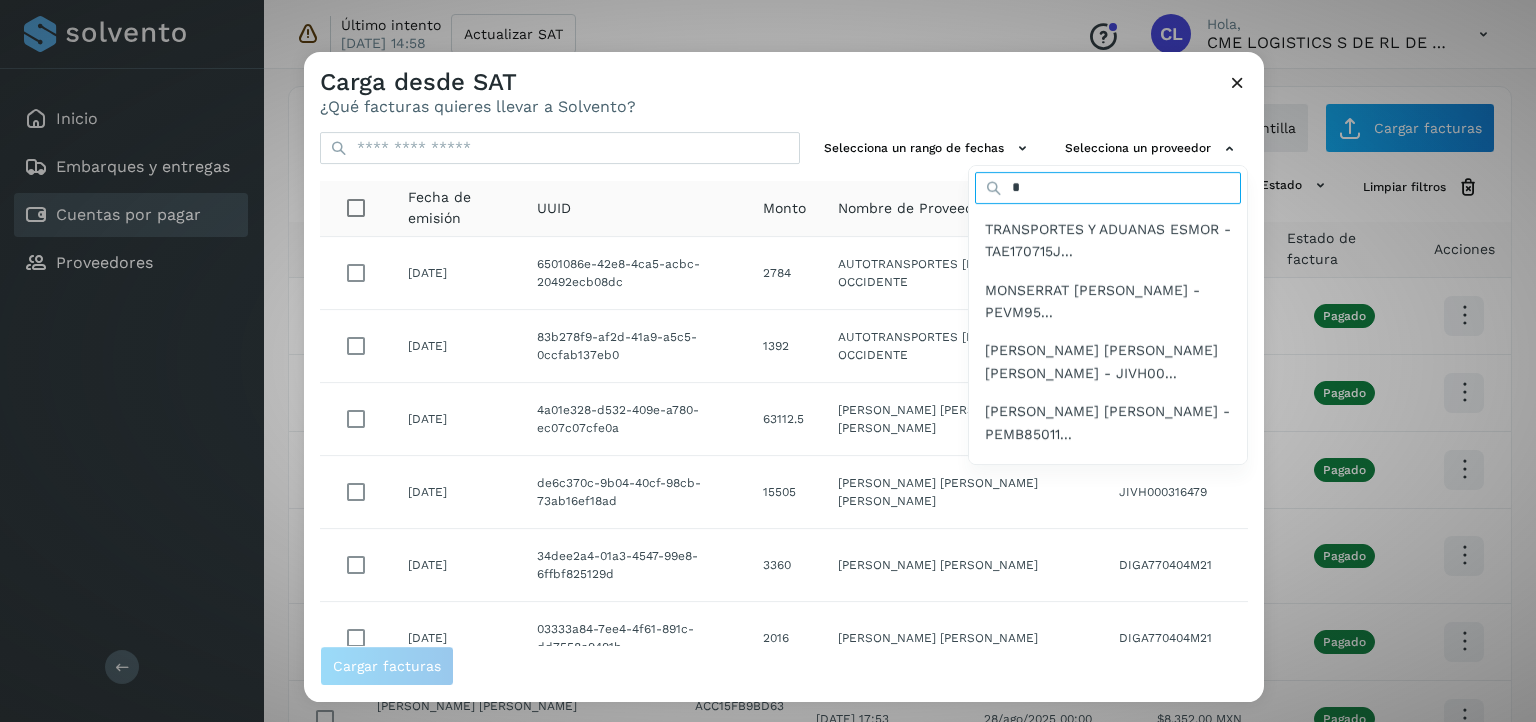 type 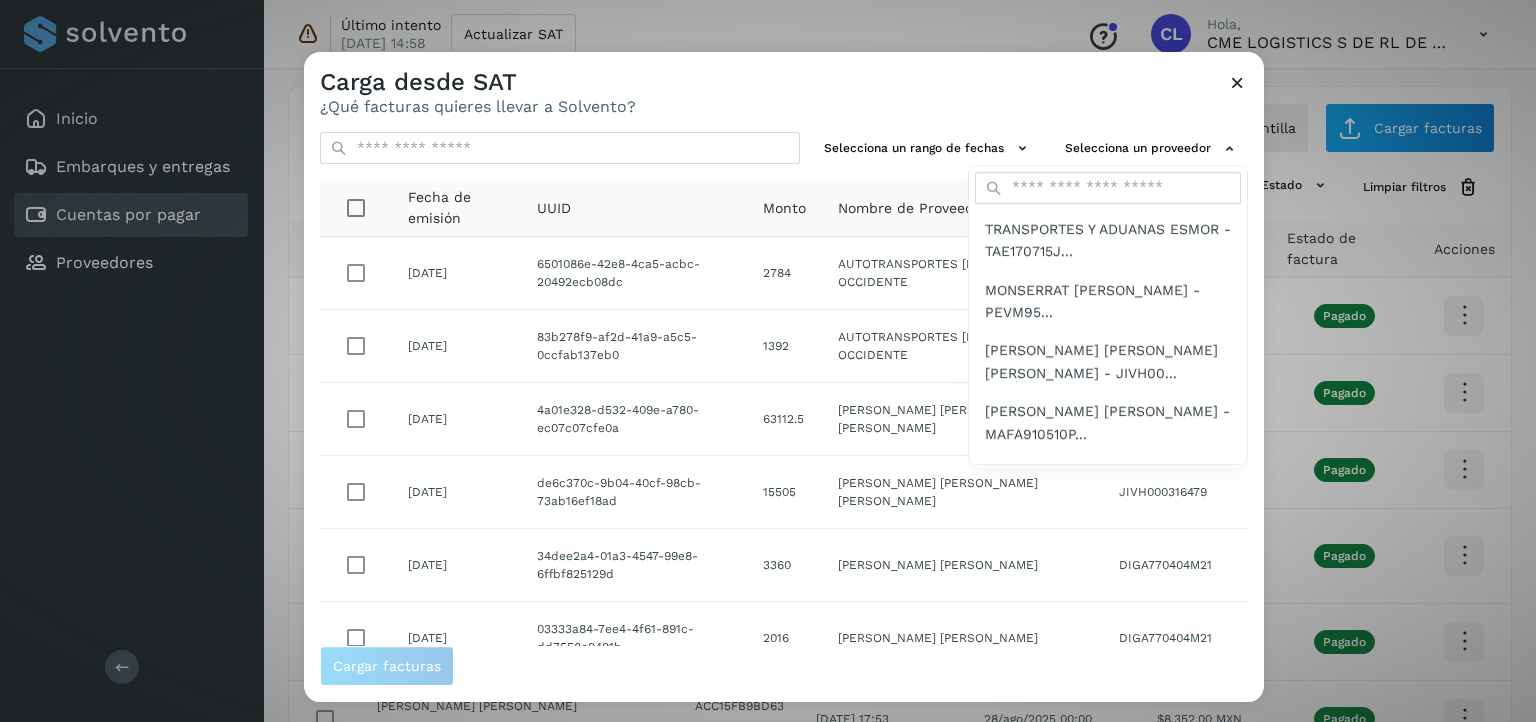 click at bounding box center [1072, 413] 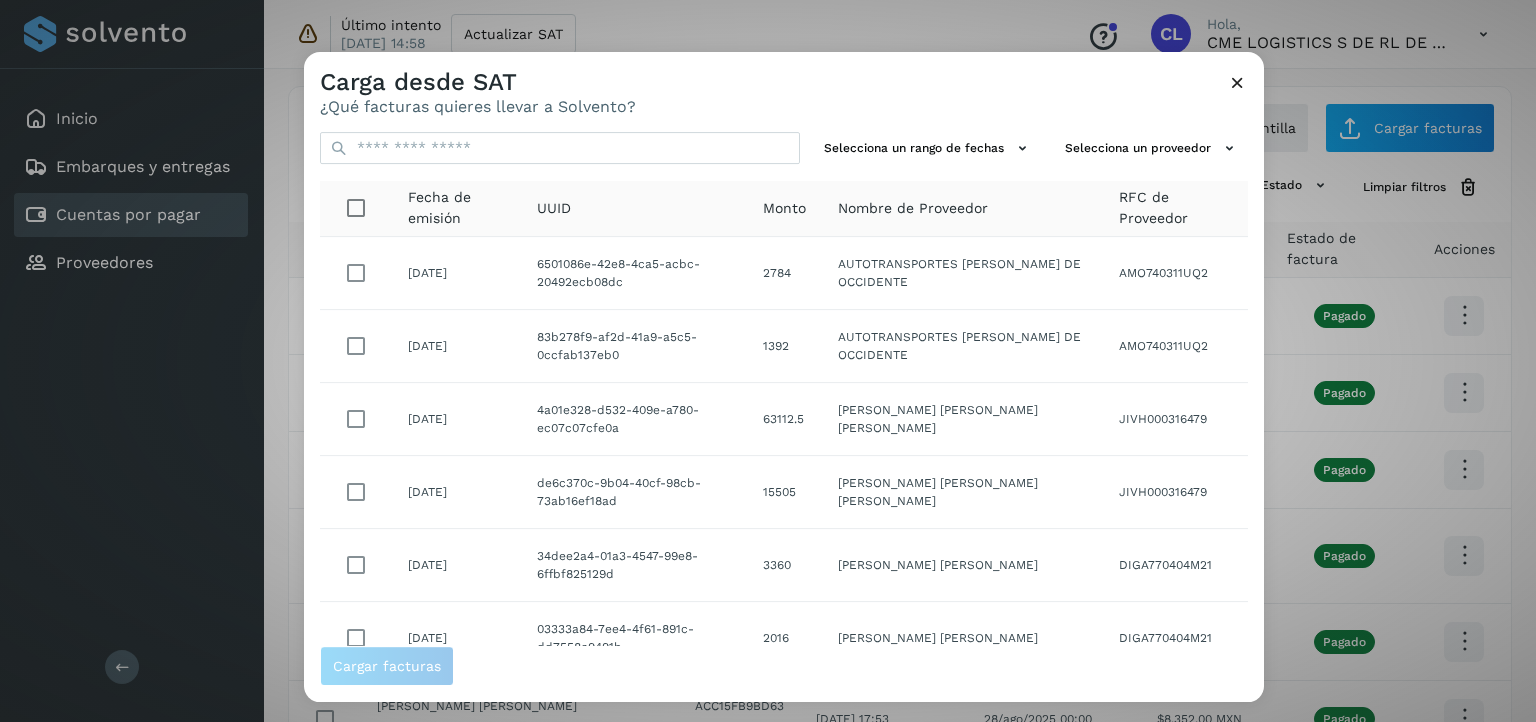 click at bounding box center [1237, 82] 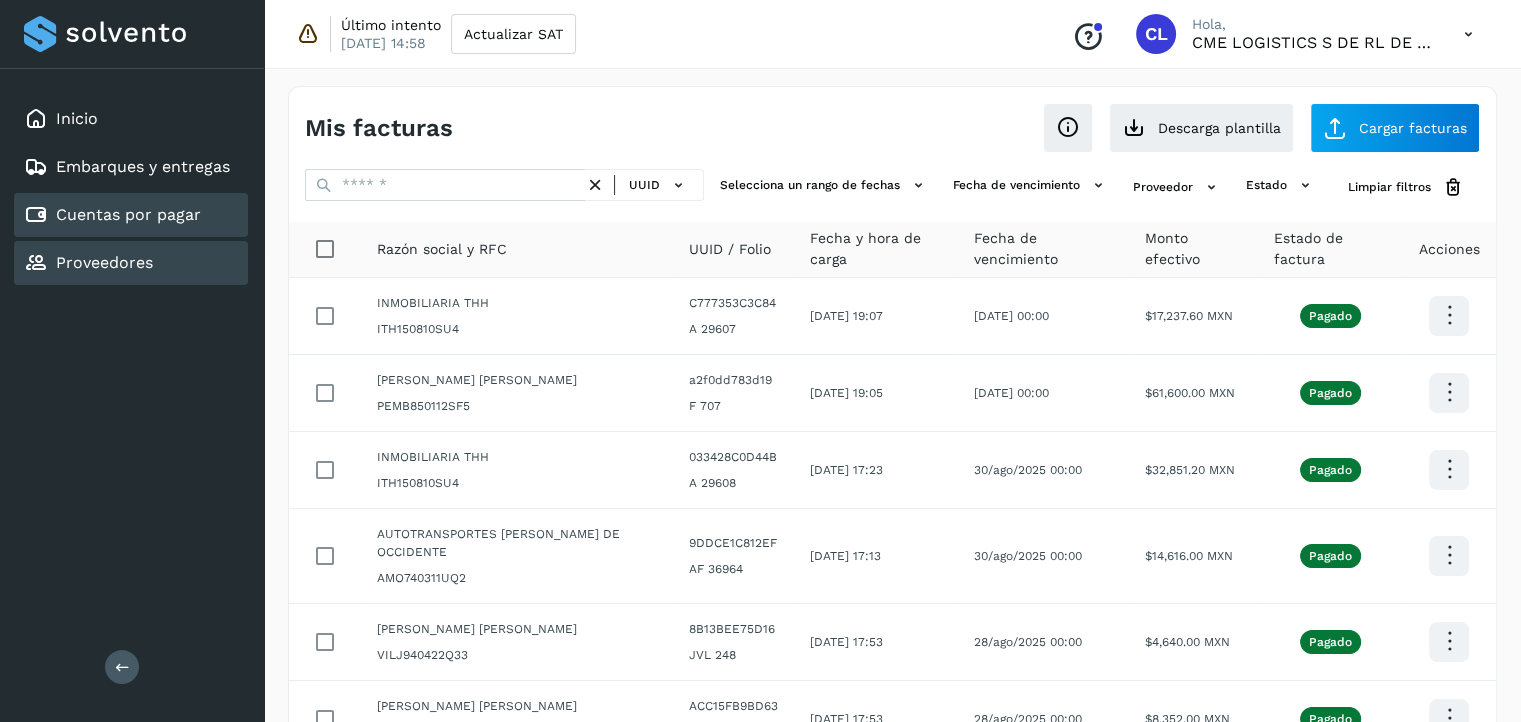 click on "Proveedores" at bounding box center [88, 263] 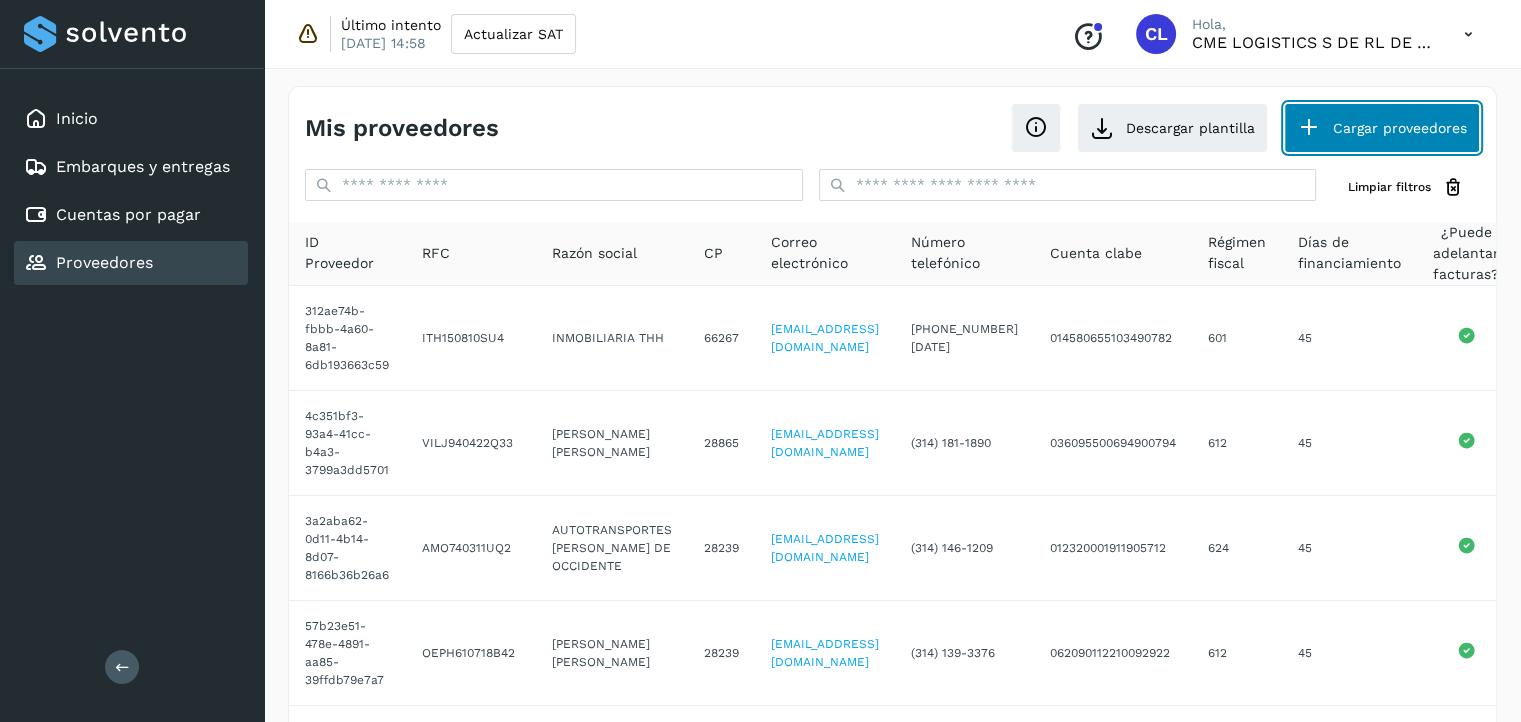 click on "Cargar proveedores" at bounding box center [1382, 128] 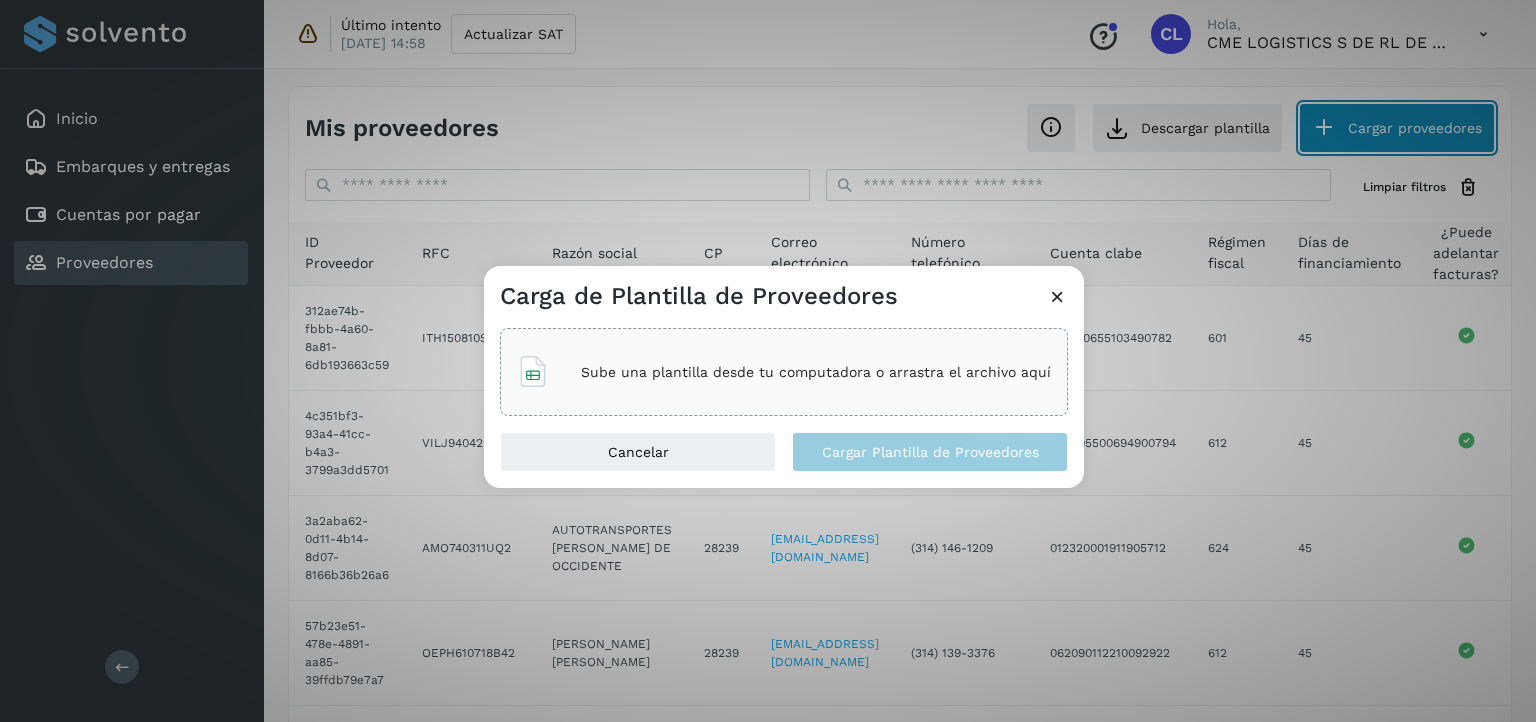 type 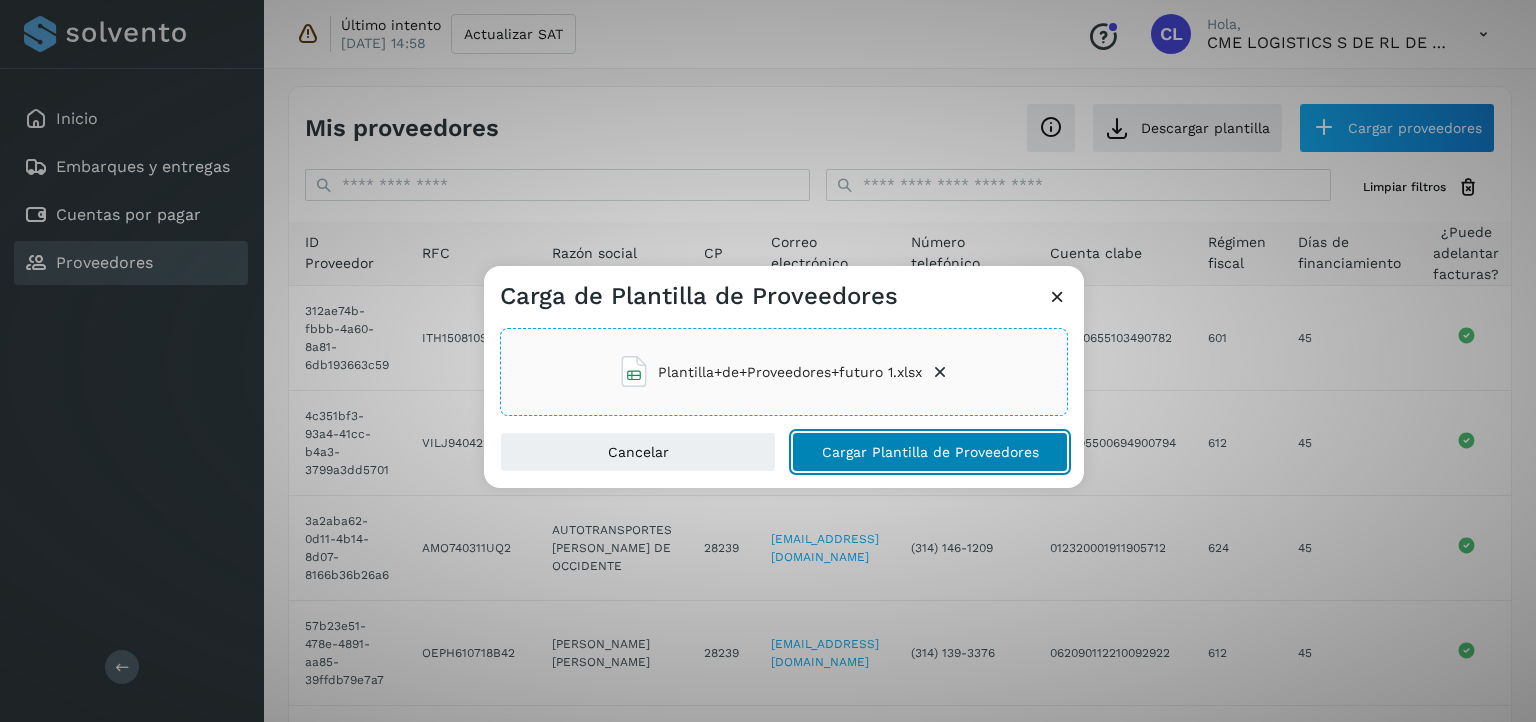 click on "Cargar Plantilla de Proveedores" 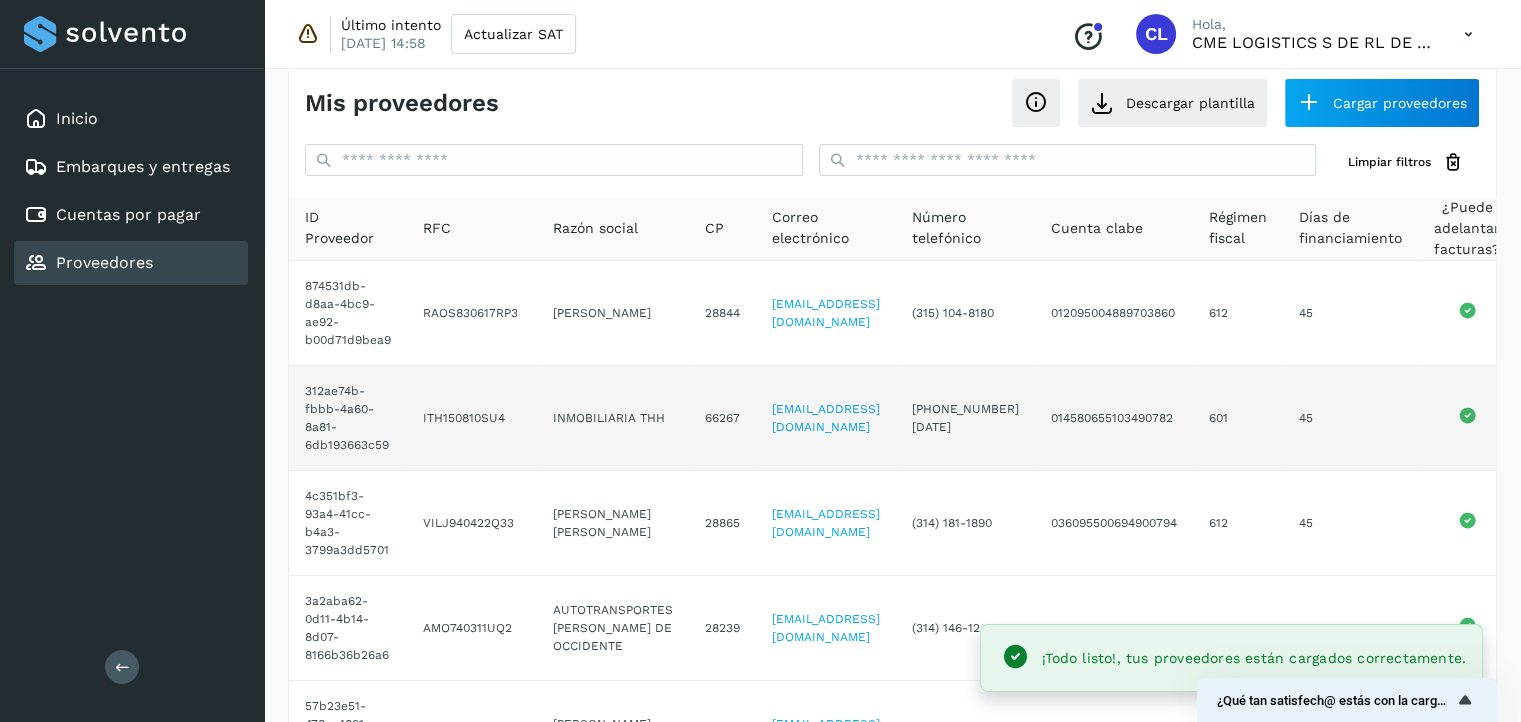 scroll, scrollTop: 0, scrollLeft: 0, axis: both 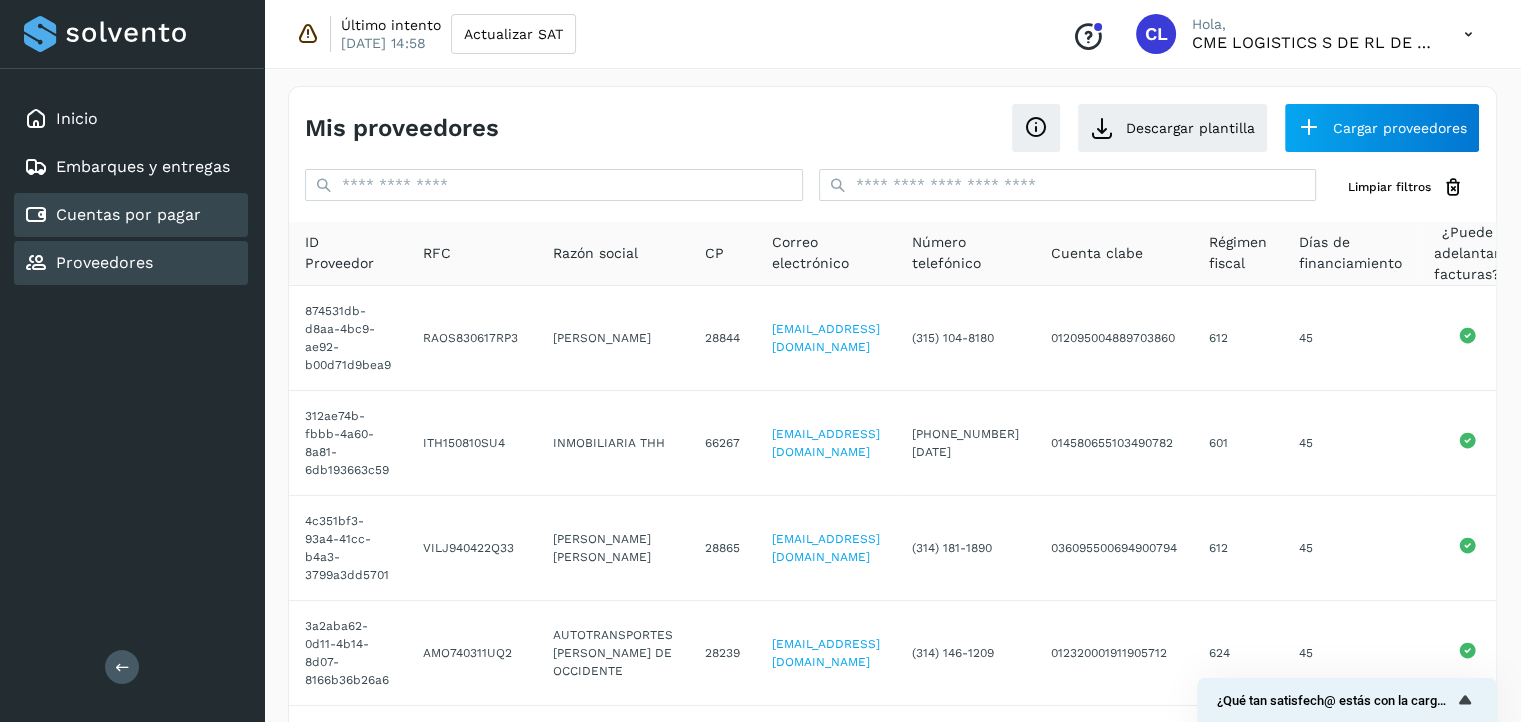 click on "Cuentas por pagar" at bounding box center [128, 214] 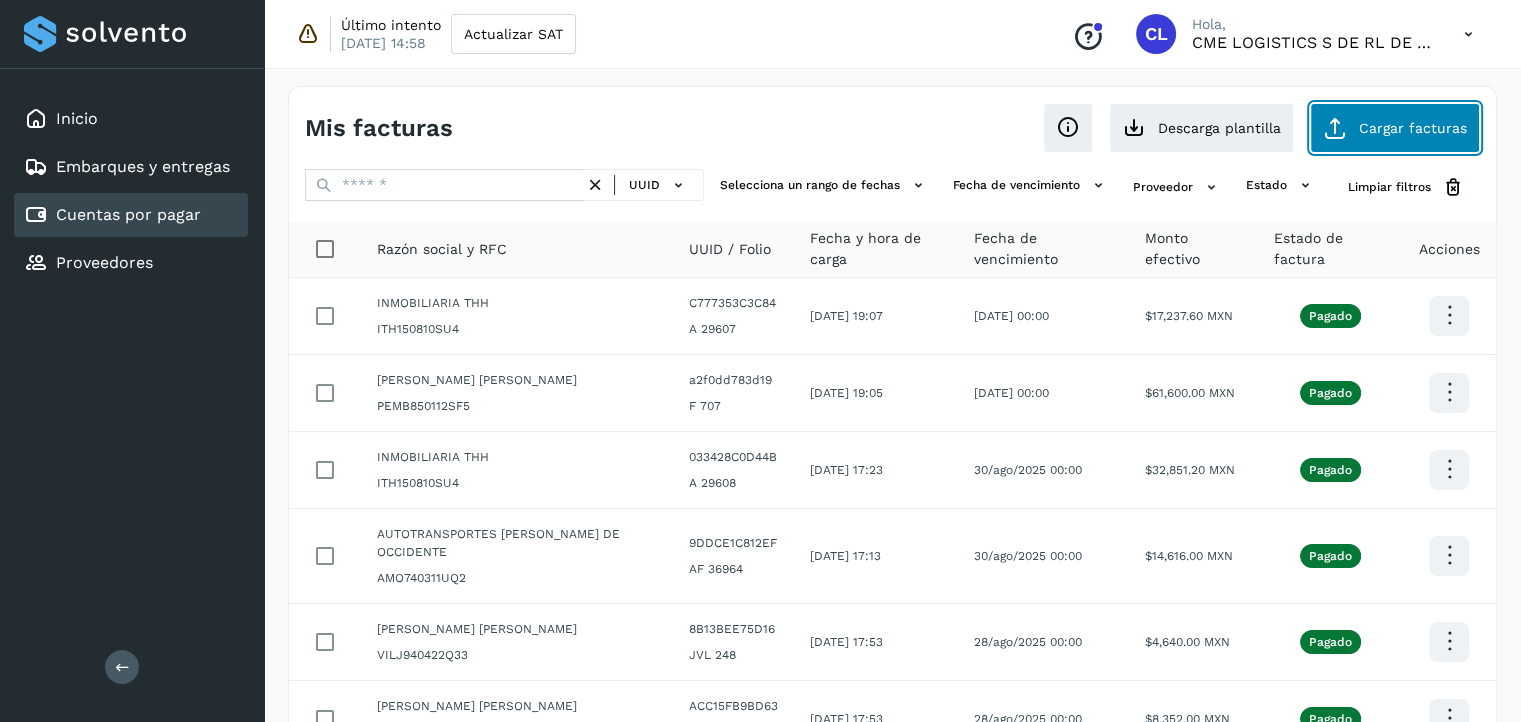 click on "Cargar facturas" 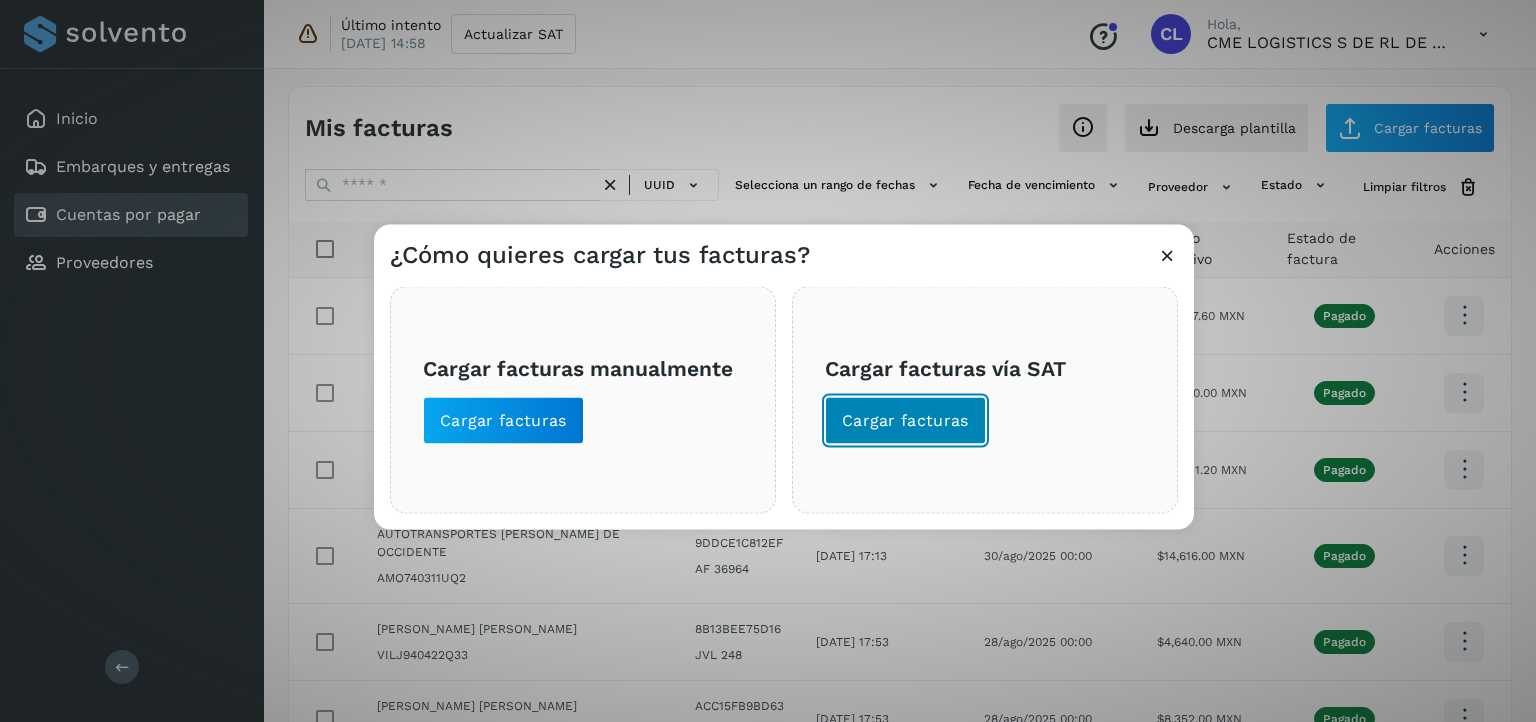 click on "Cargar facturas" 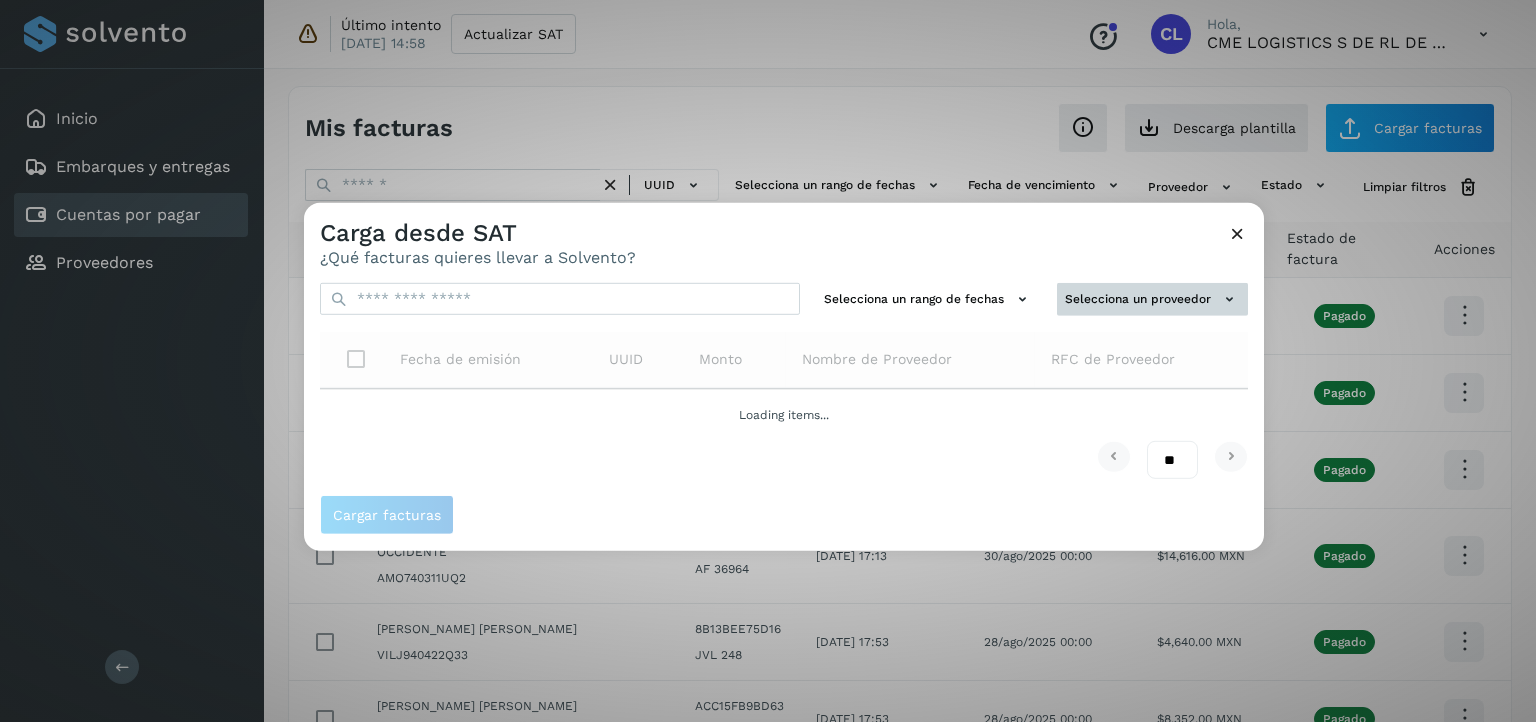 click on "Selecciona un proveedor" at bounding box center (1152, 299) 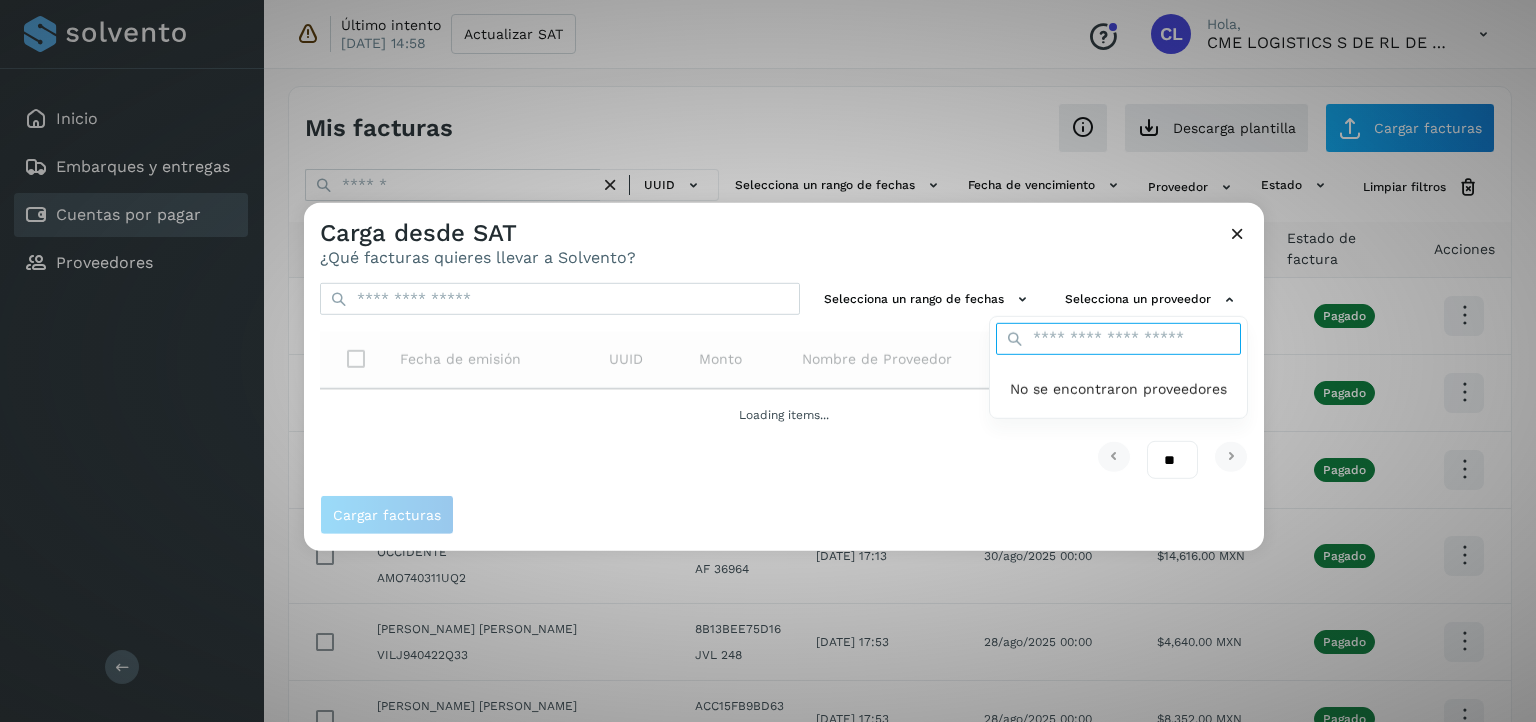 click at bounding box center (1118, 339) 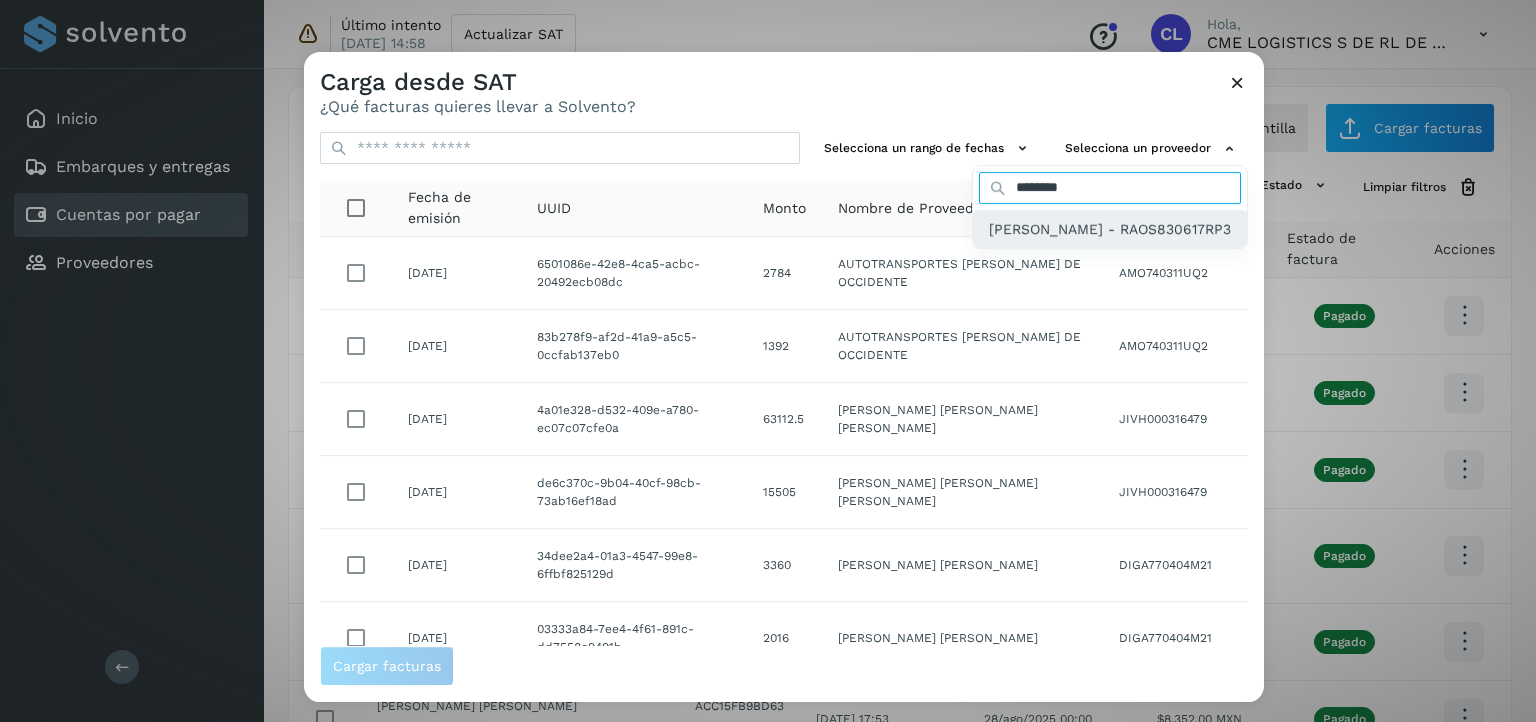 type on "********" 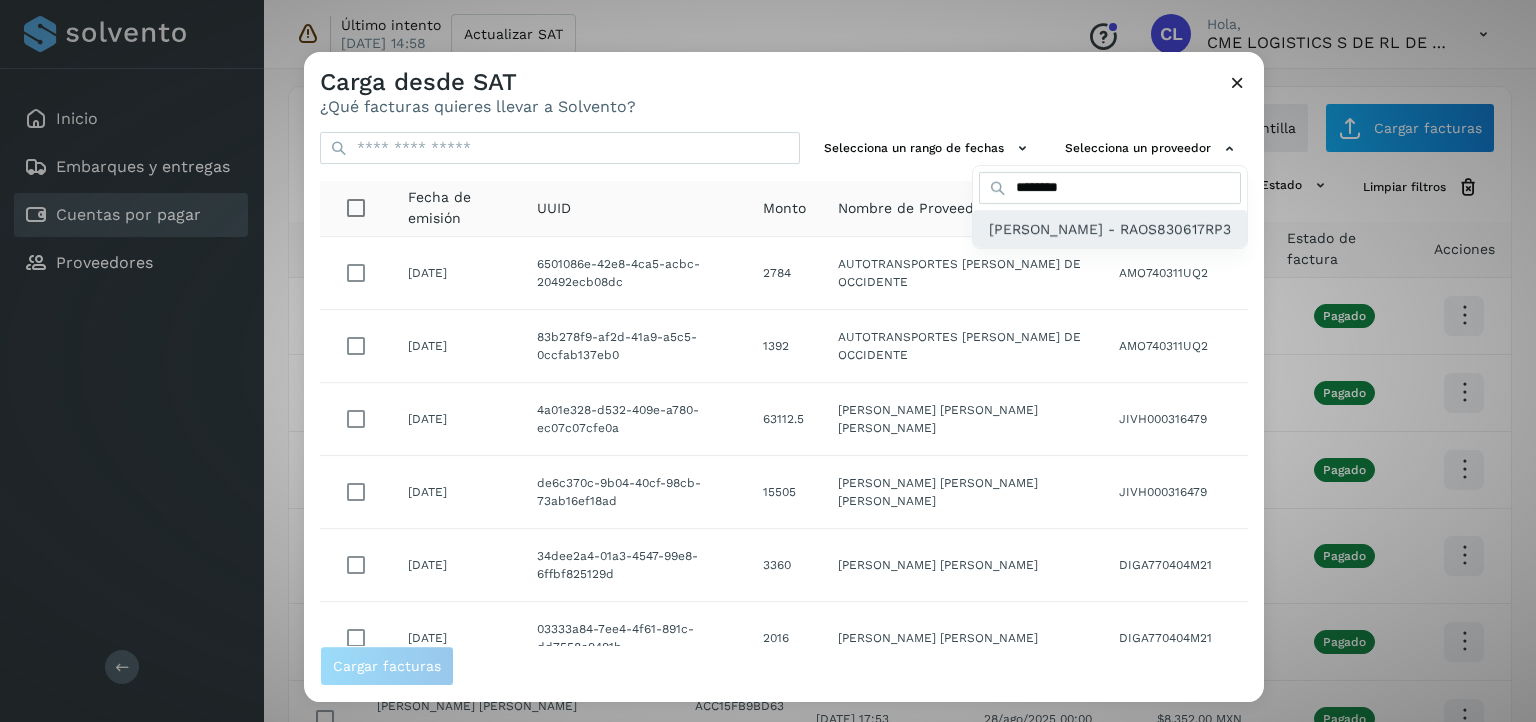 click on "SALVADOR RAMIREZ OCHOA - RAOS830617RP3" at bounding box center (1110, 229) 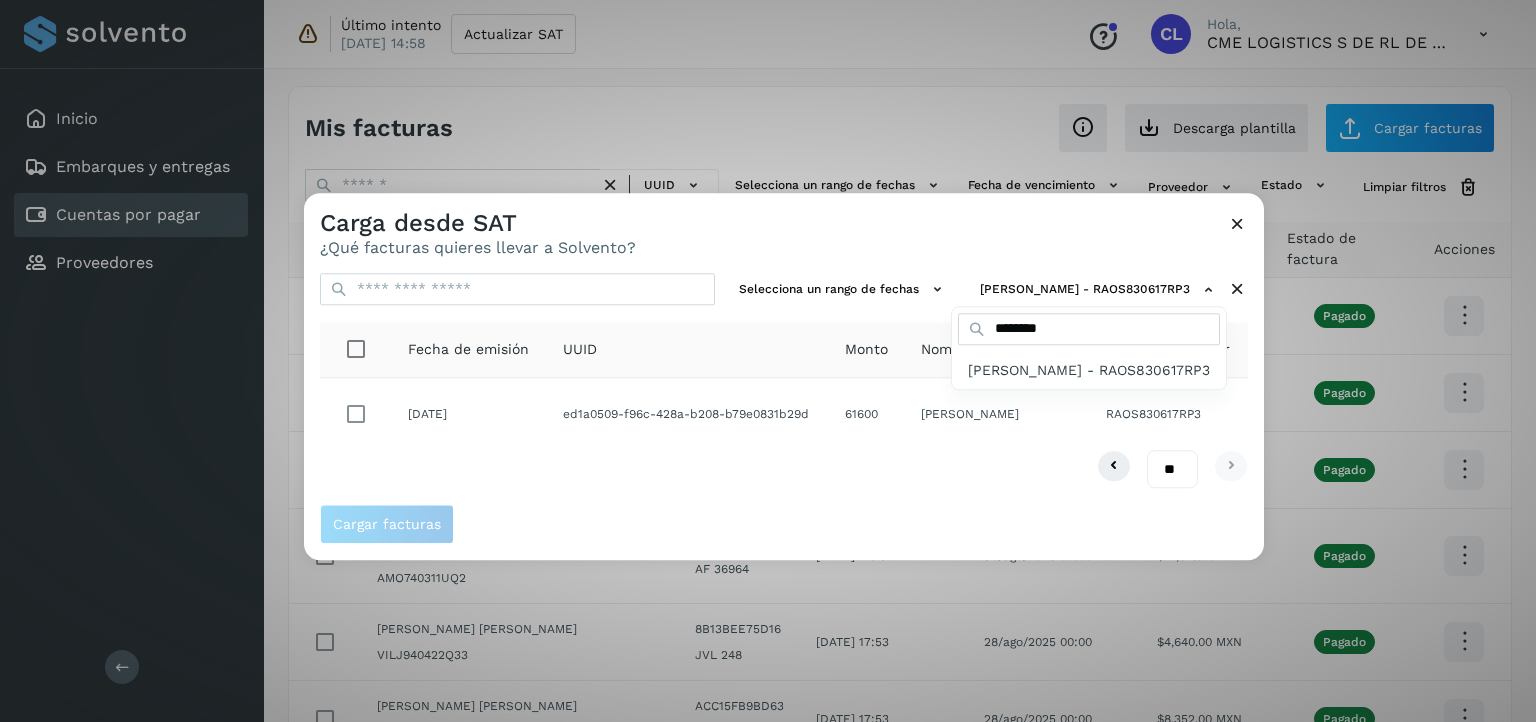 click at bounding box center (1072, 554) 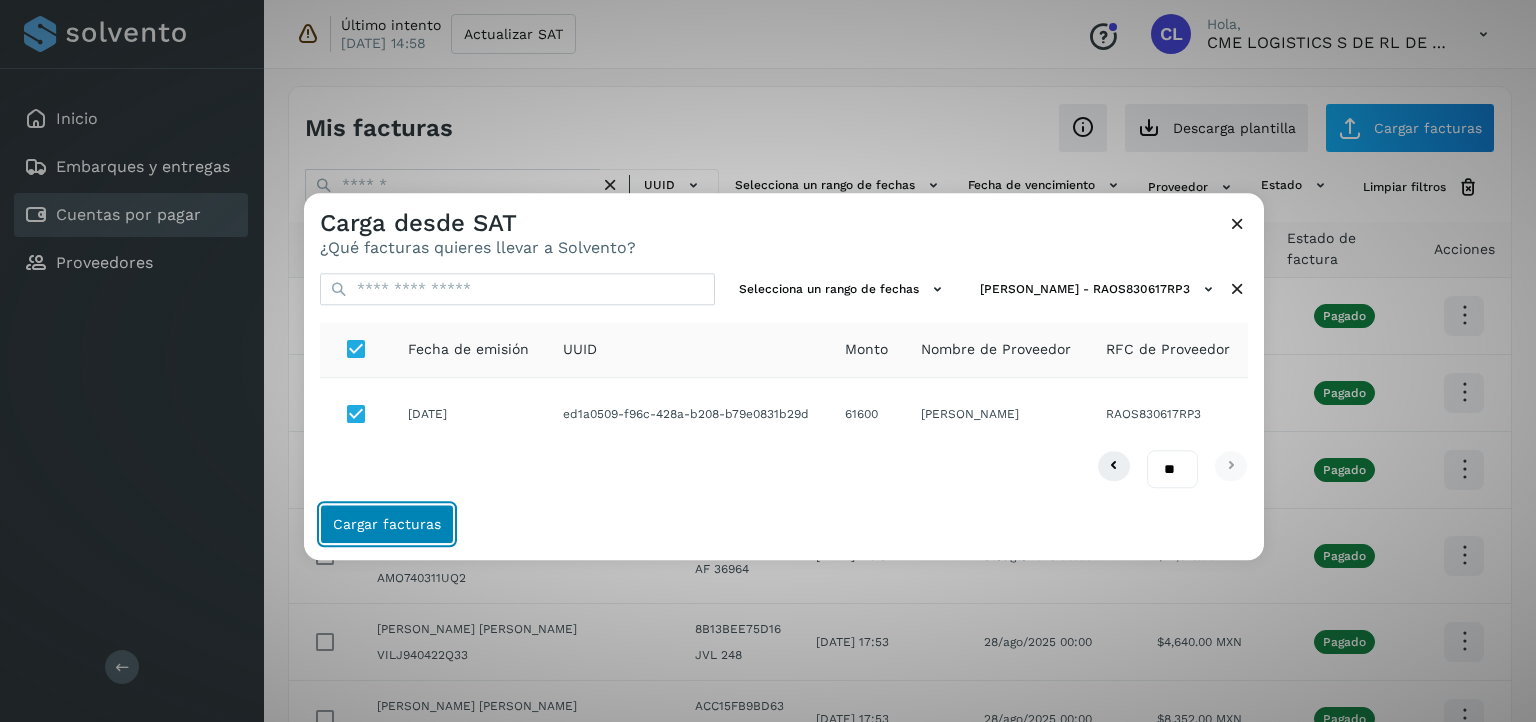 click on "Cargar facturas" 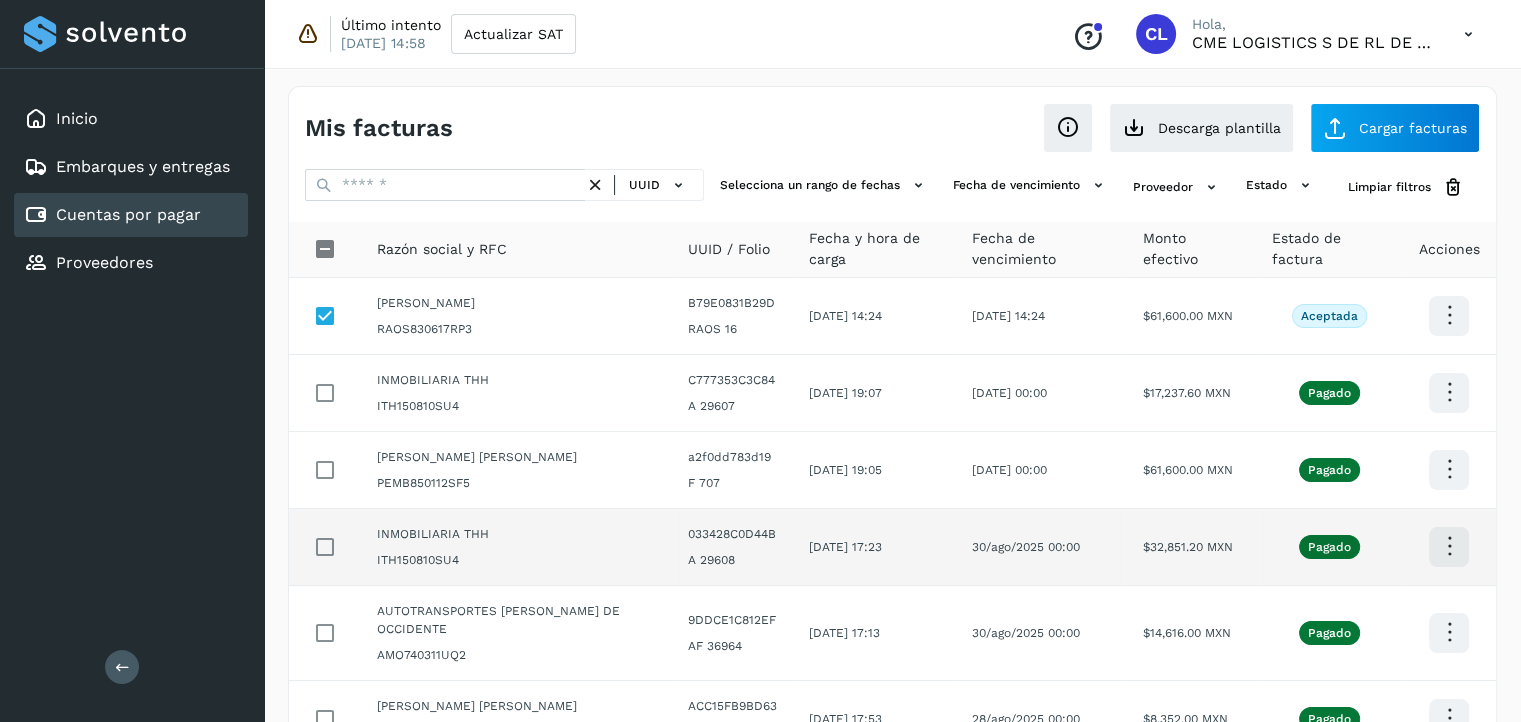 scroll, scrollTop: 519, scrollLeft: 0, axis: vertical 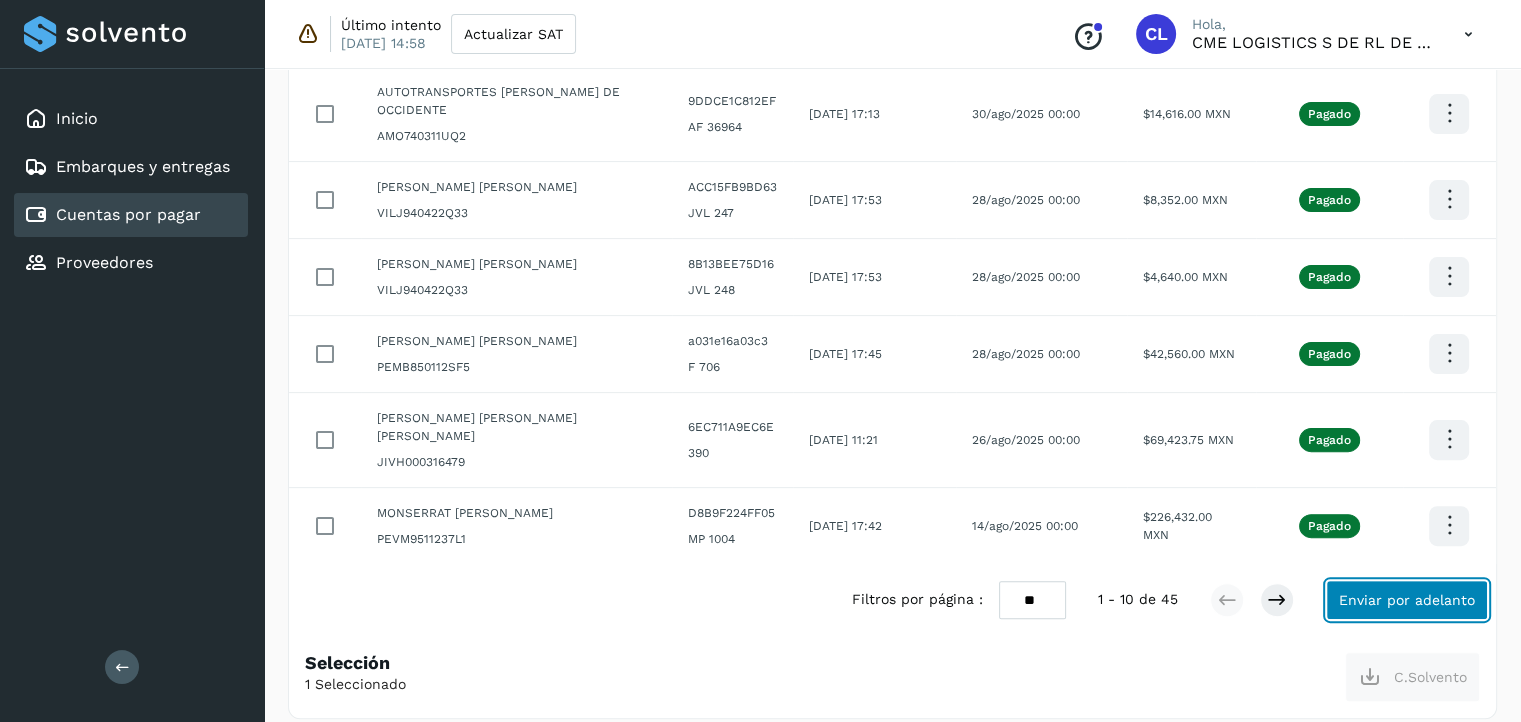 click on "Enviar por adelanto" 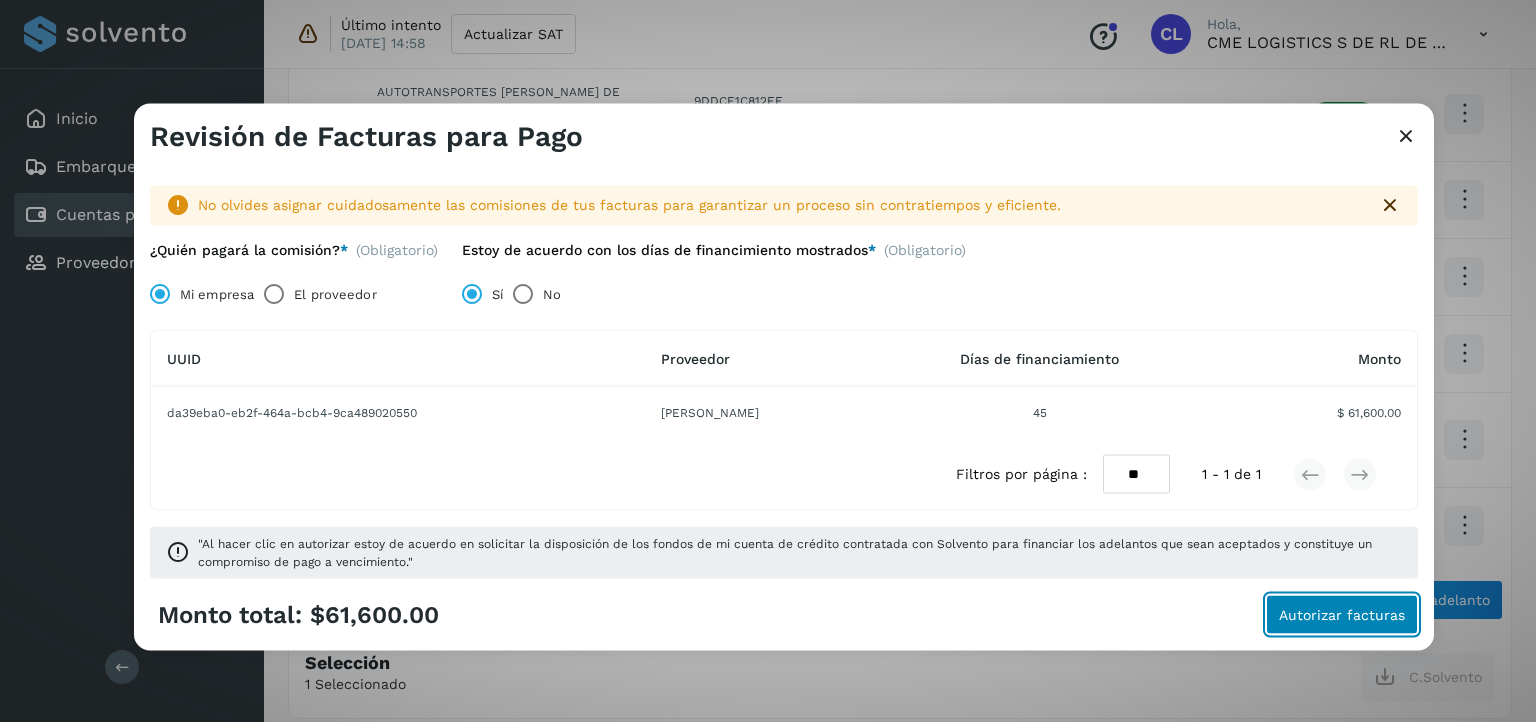 click on "Autorizar facturas" 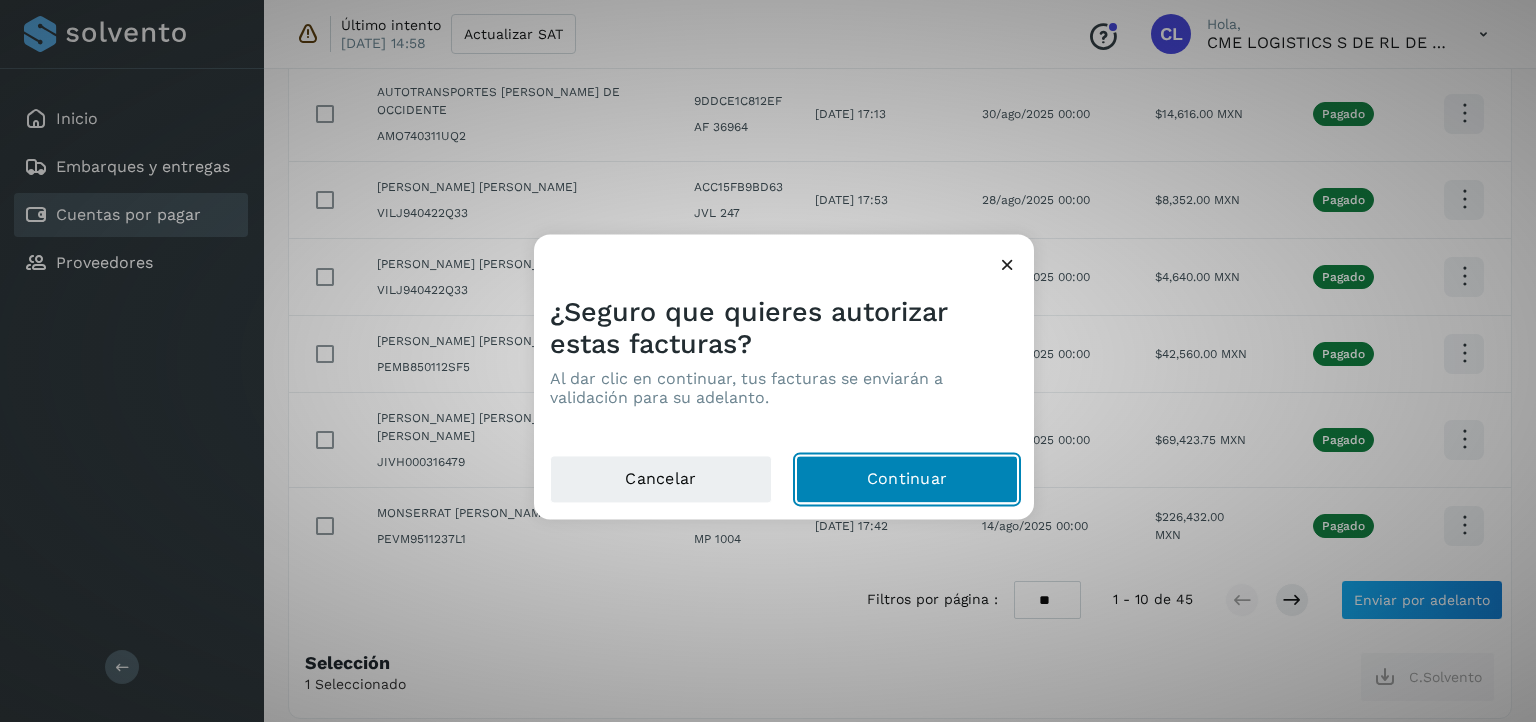 click on "Continuar" 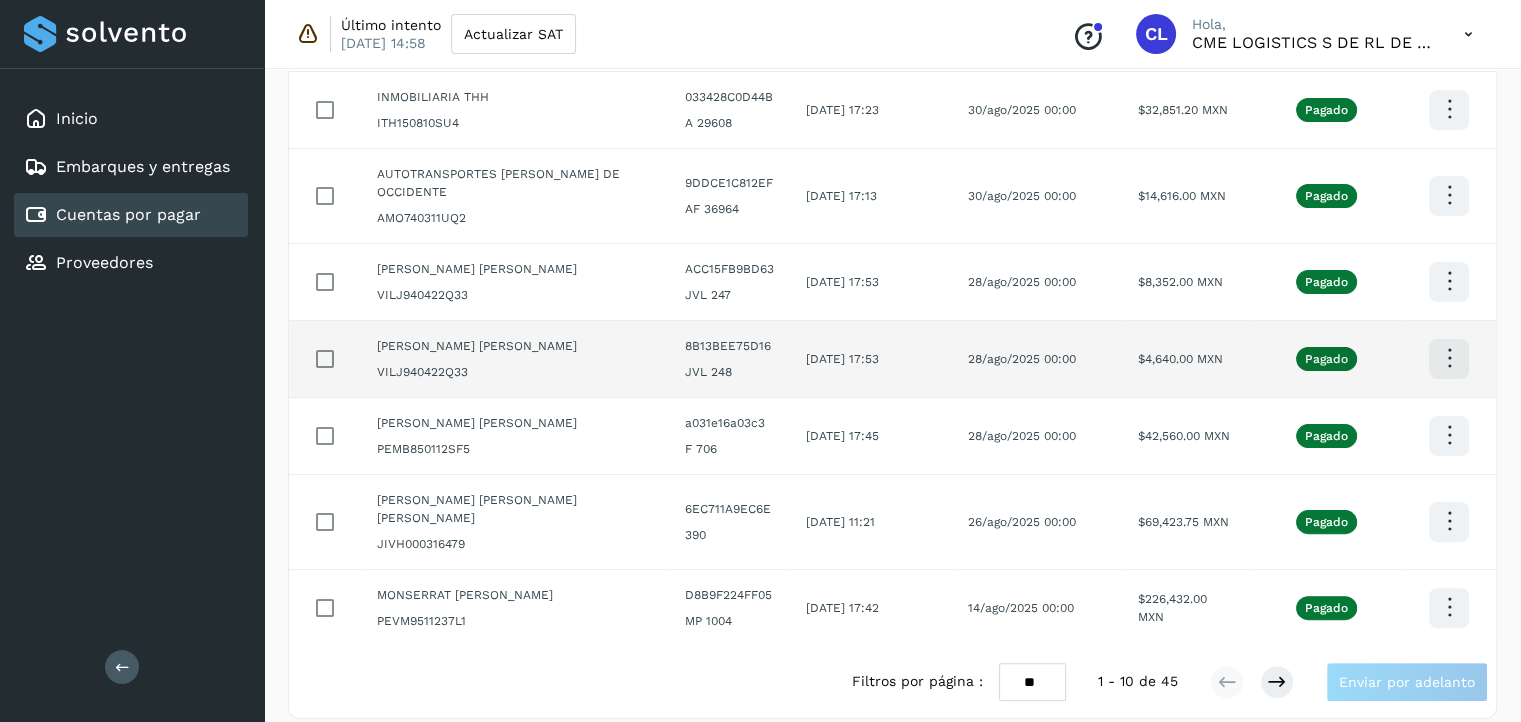 scroll, scrollTop: 0, scrollLeft: 0, axis: both 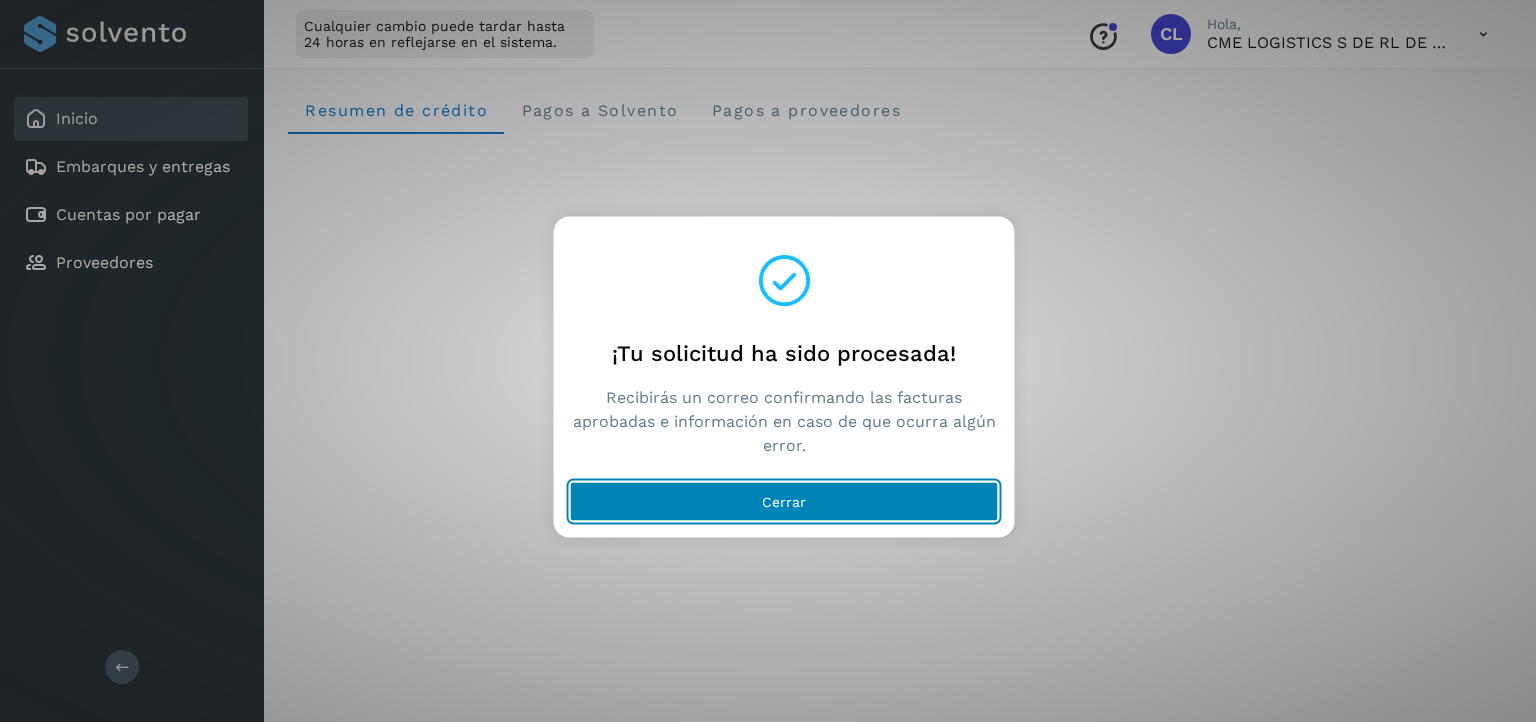 click on "Cerrar" 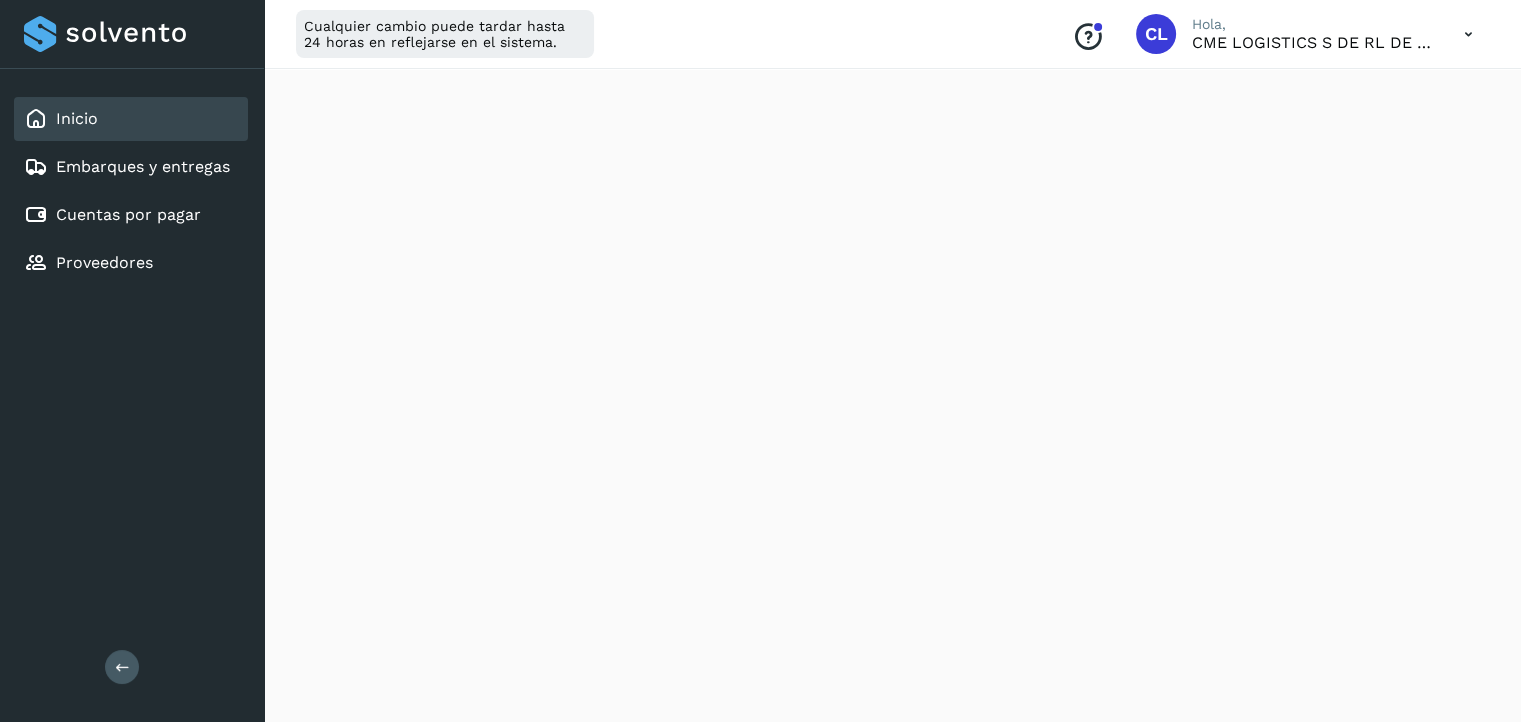 scroll, scrollTop: 404, scrollLeft: 0, axis: vertical 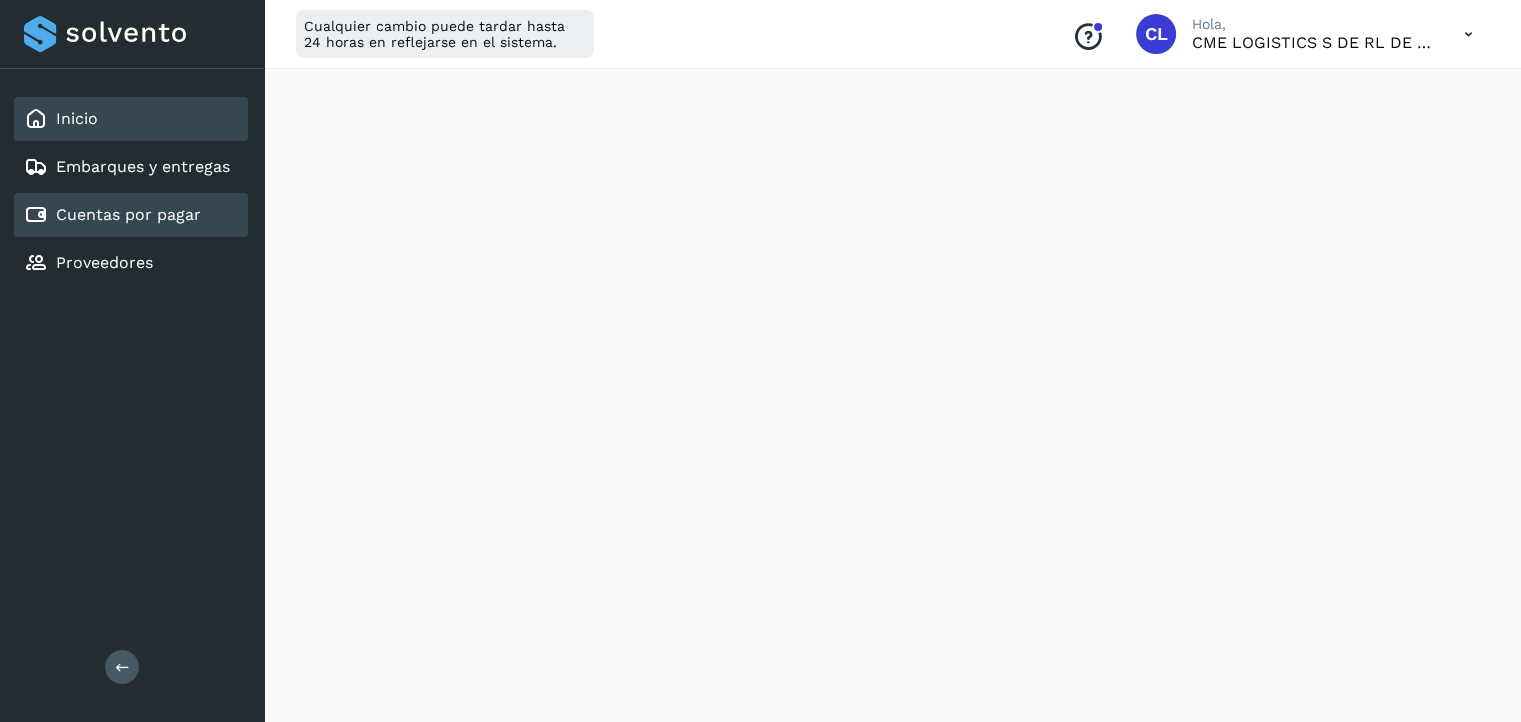click on "Cuentas por pagar" at bounding box center (128, 214) 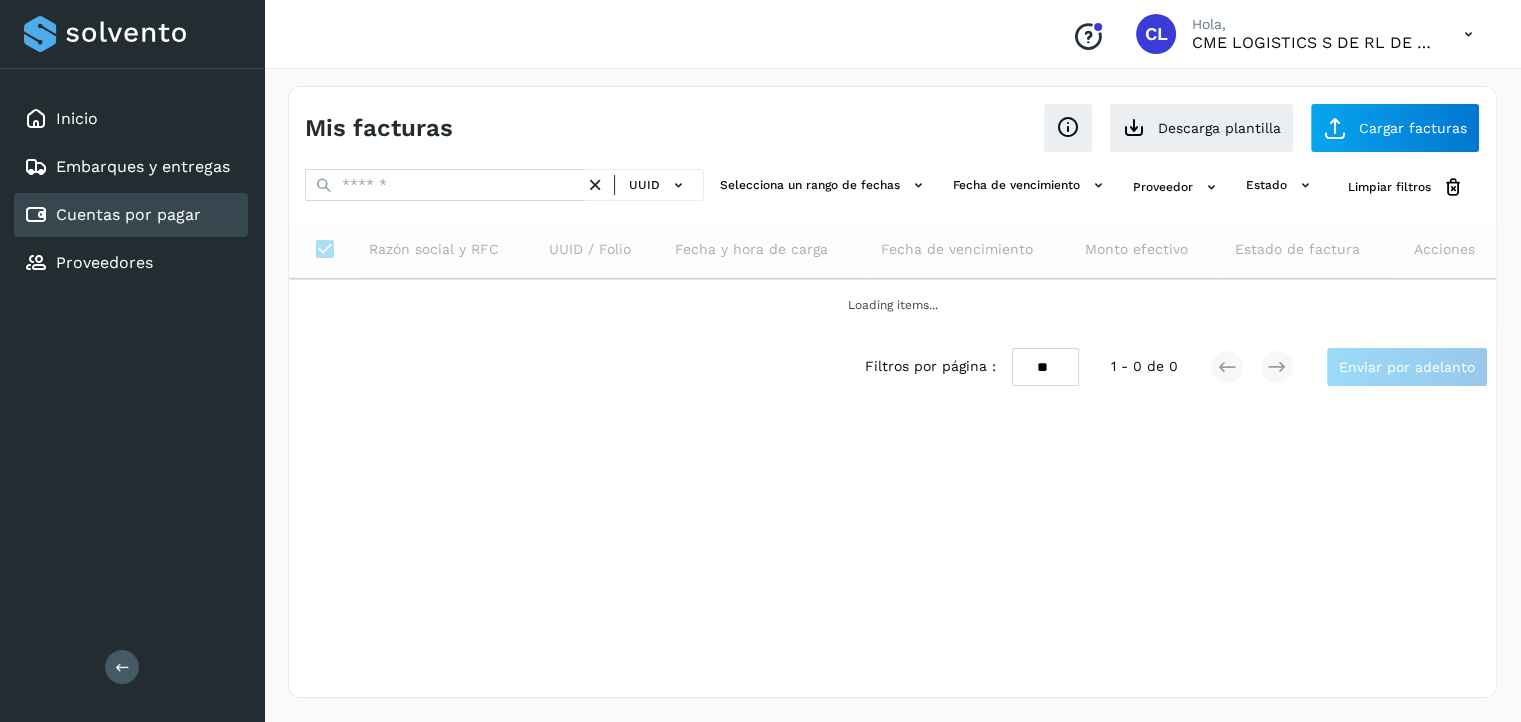 scroll, scrollTop: 0, scrollLeft: 0, axis: both 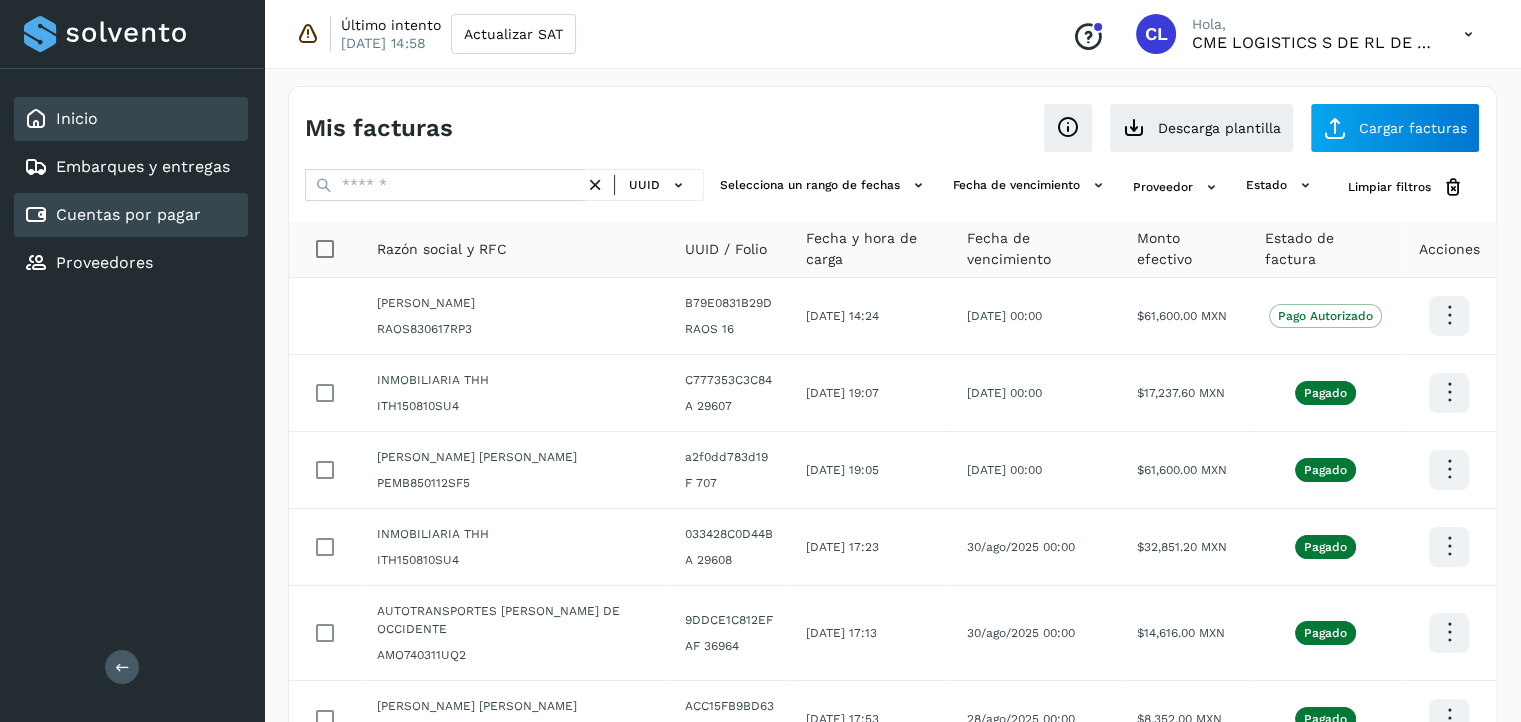 click on "Inicio" at bounding box center [77, 118] 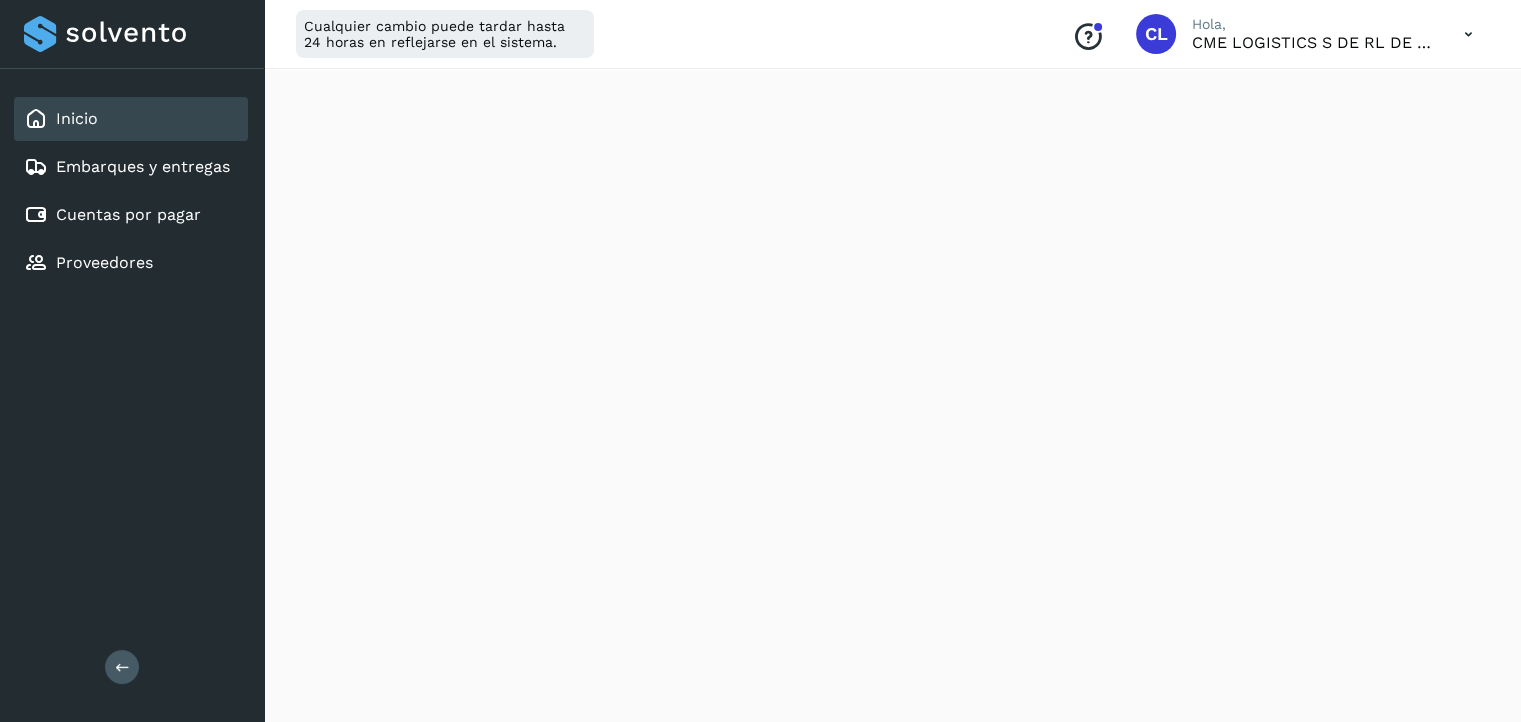 scroll, scrollTop: 1212, scrollLeft: 0, axis: vertical 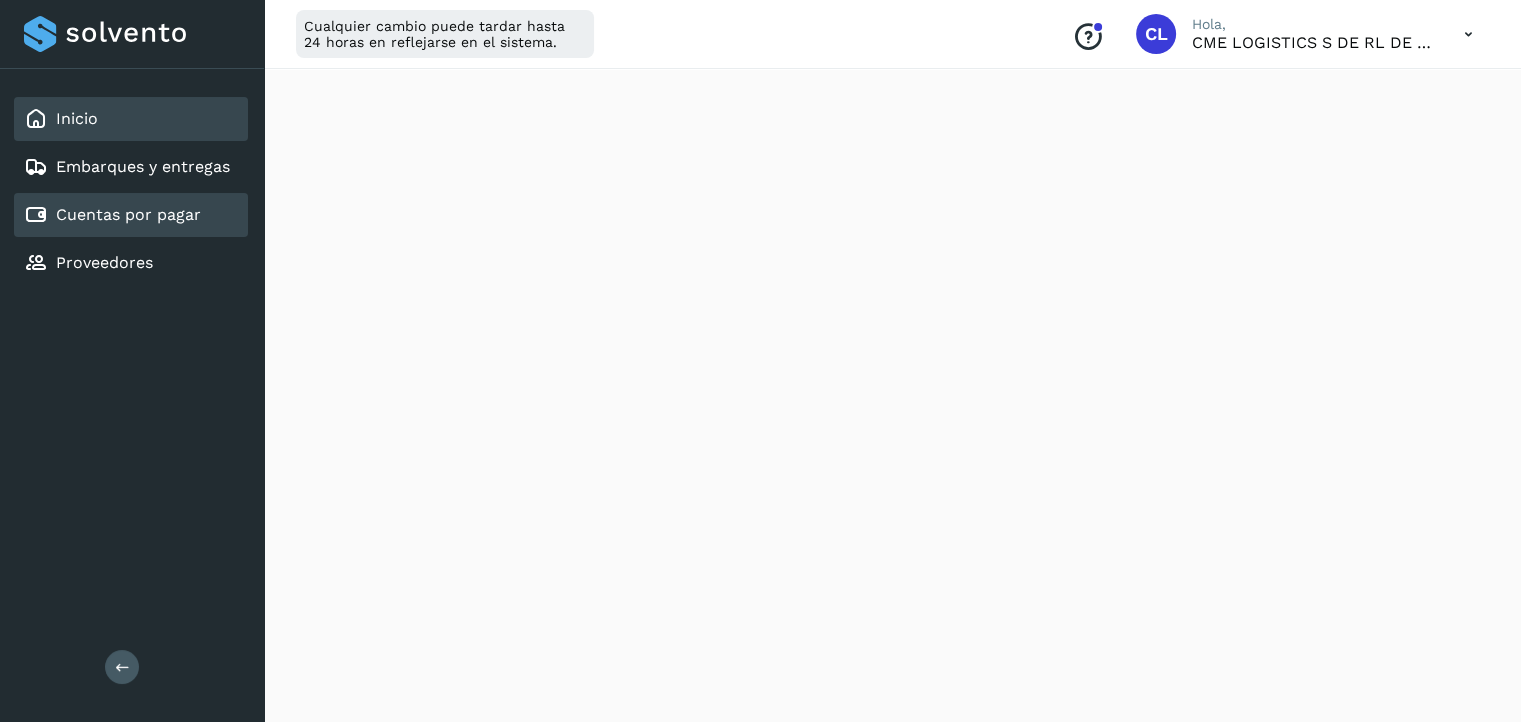 click on "Cuentas por pagar" at bounding box center [128, 214] 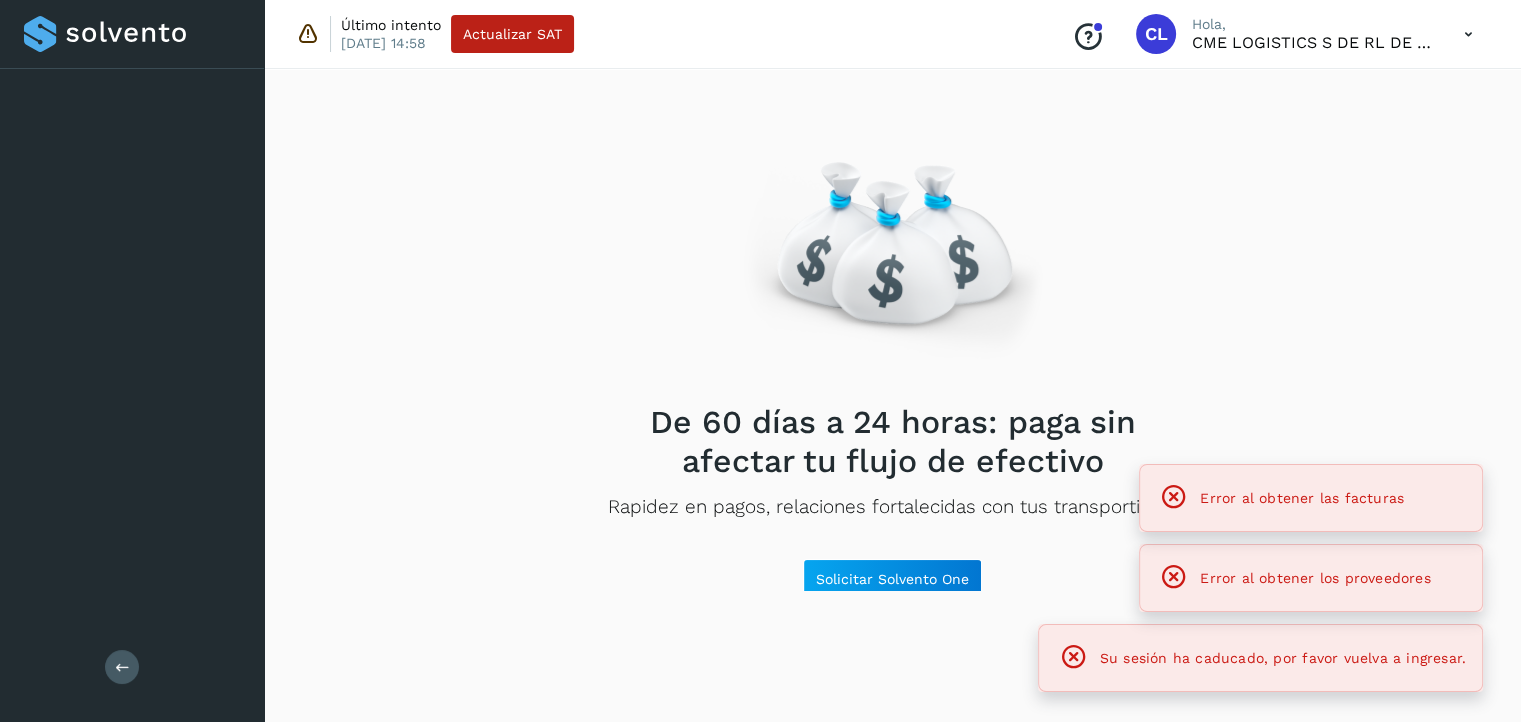 scroll, scrollTop: 0, scrollLeft: 0, axis: both 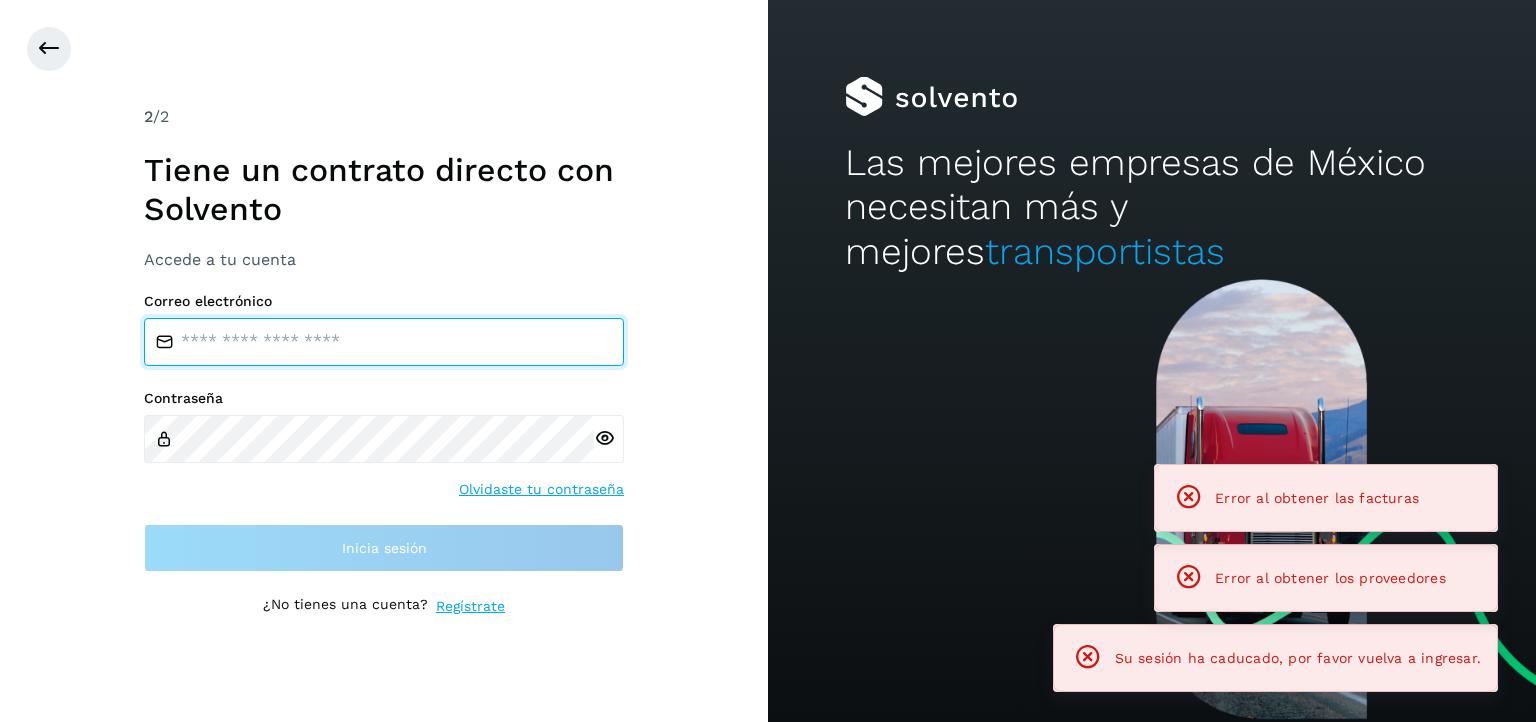 type on "**********" 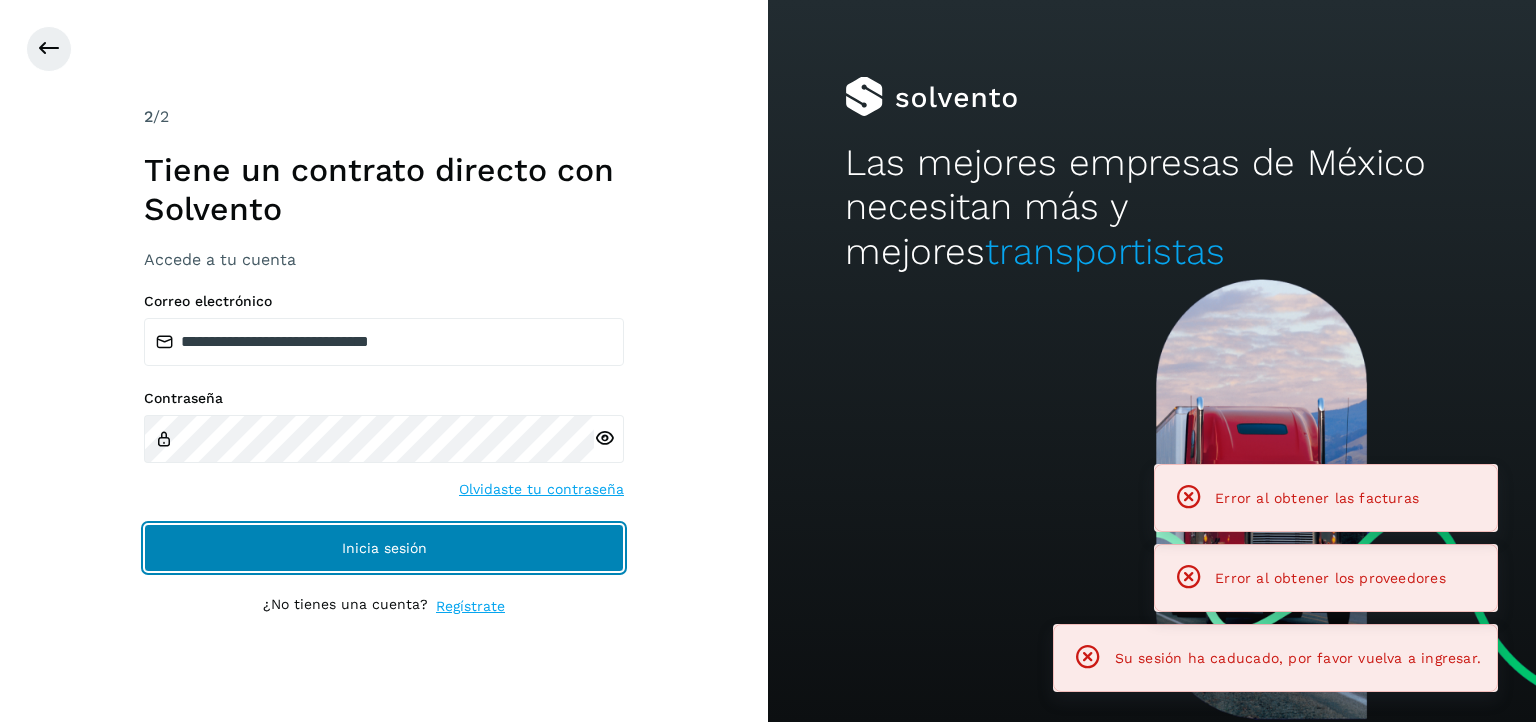 click on "Inicia sesión" at bounding box center [384, 548] 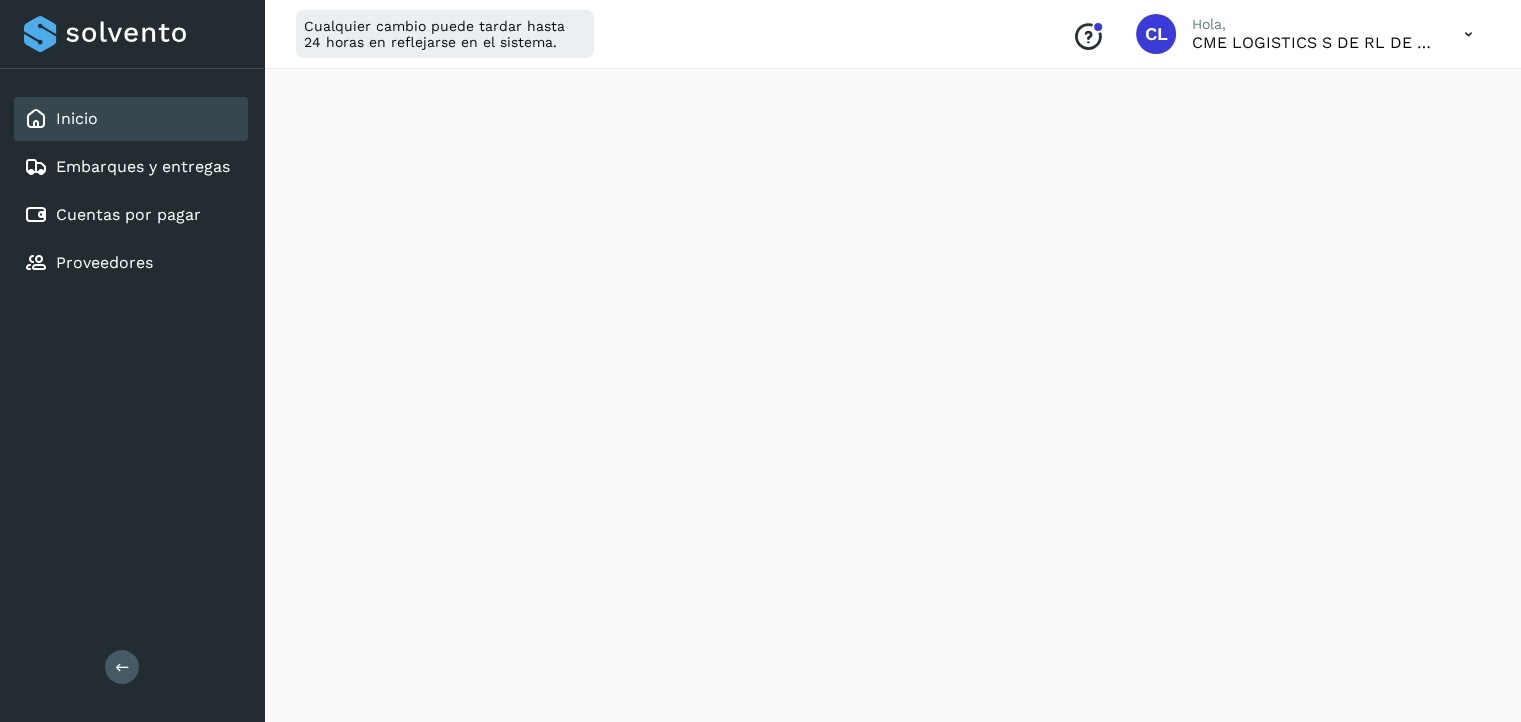 scroll, scrollTop: 360, scrollLeft: 0, axis: vertical 